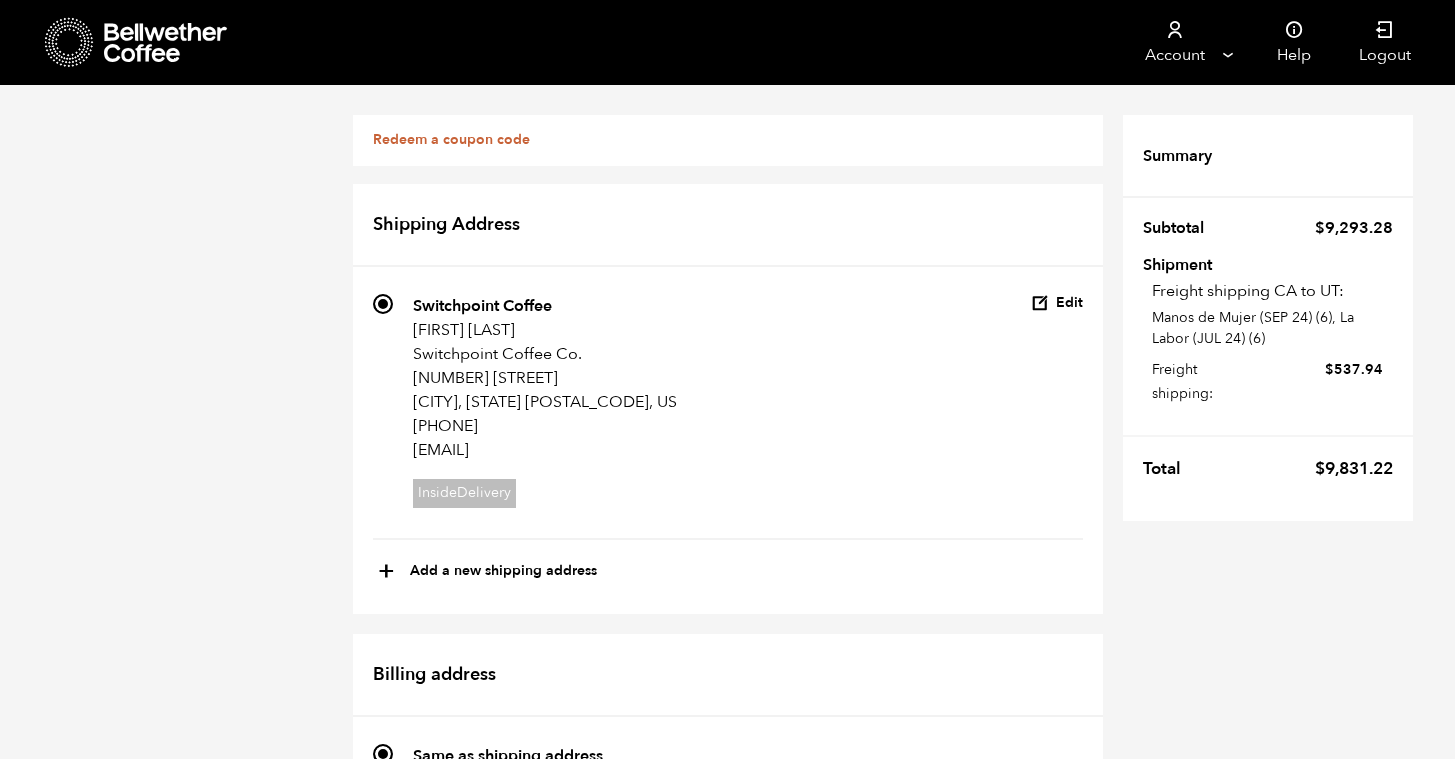 scroll, scrollTop: 702, scrollLeft: 0, axis: vertical 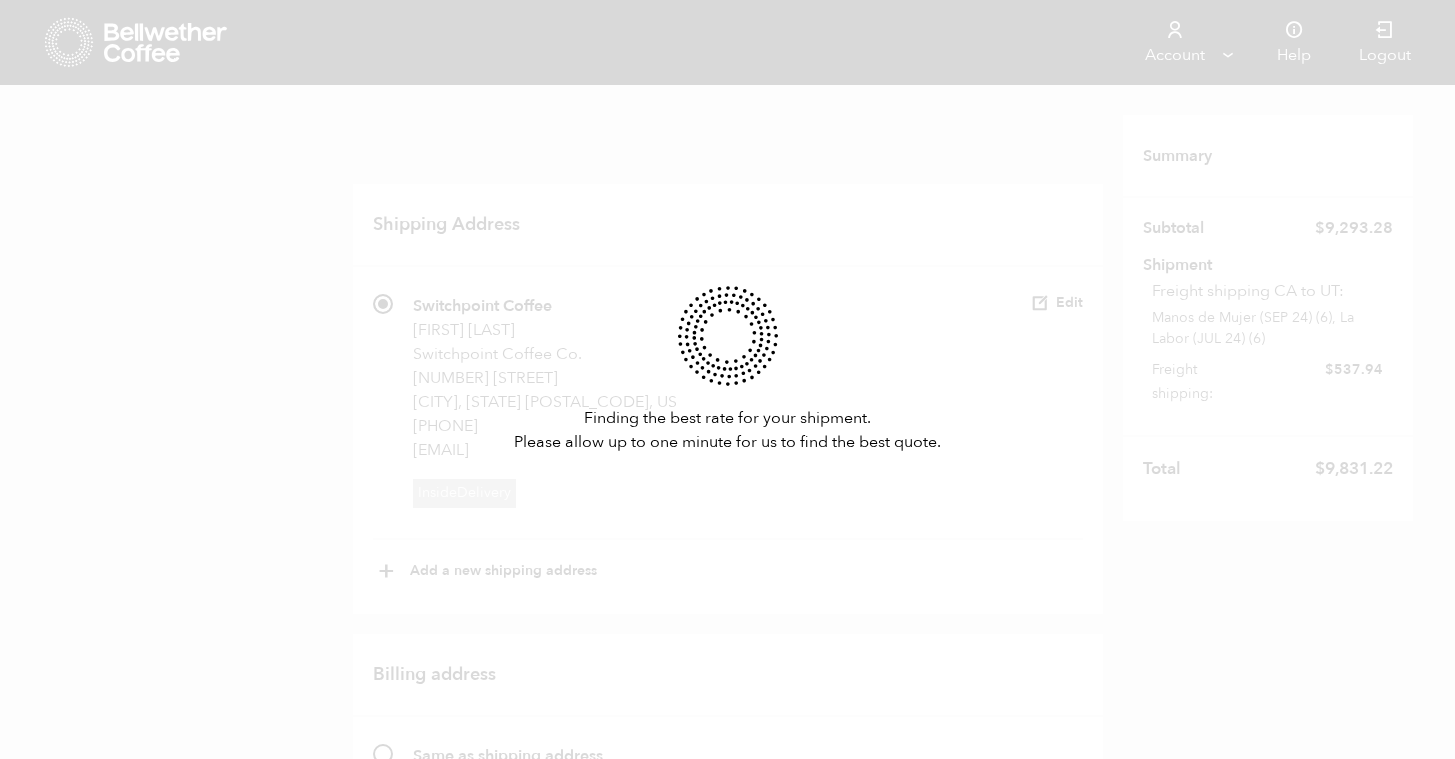 click on "Finding the best rate for your shipment.
Please allow up to one minute for us to find the best quote." at bounding box center [727, 379] 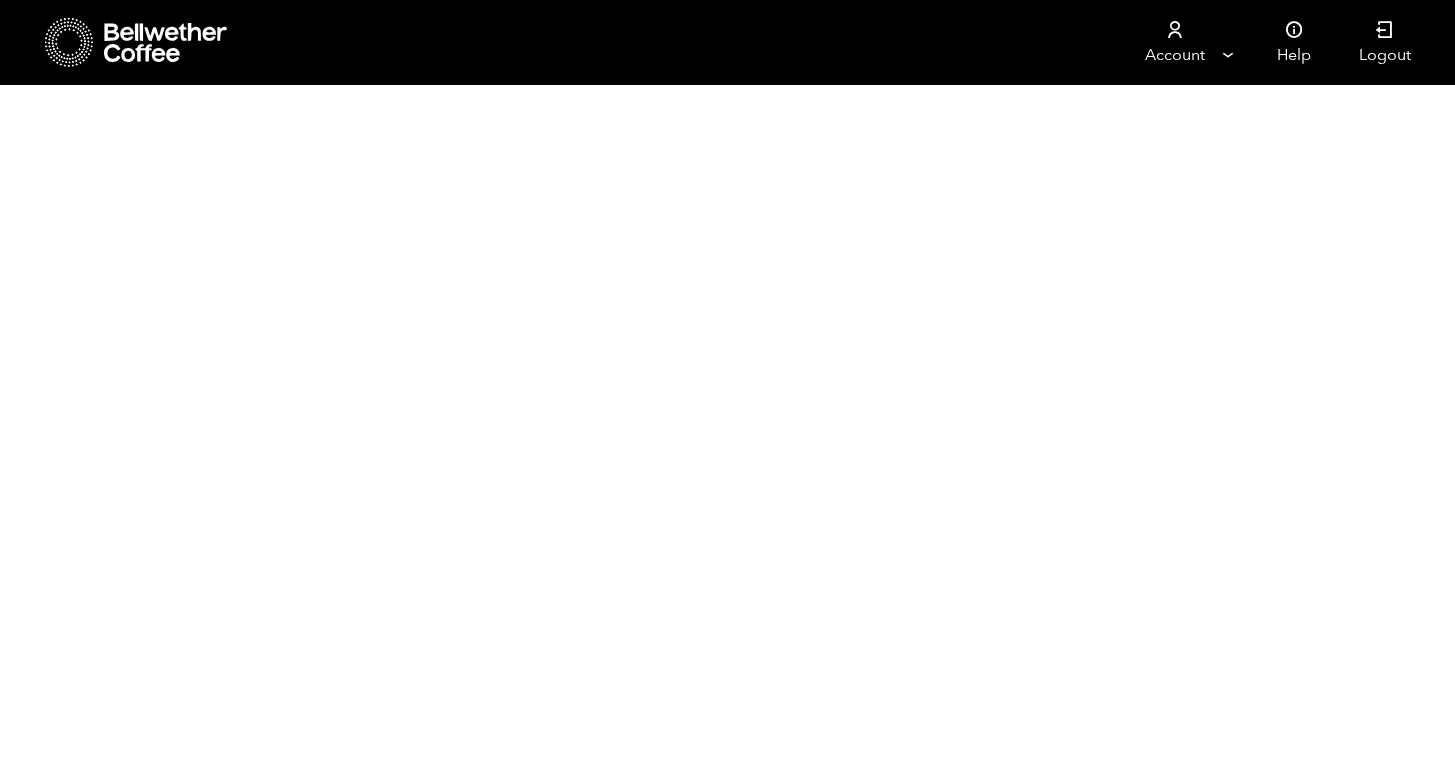scroll, scrollTop: 0, scrollLeft: 0, axis: both 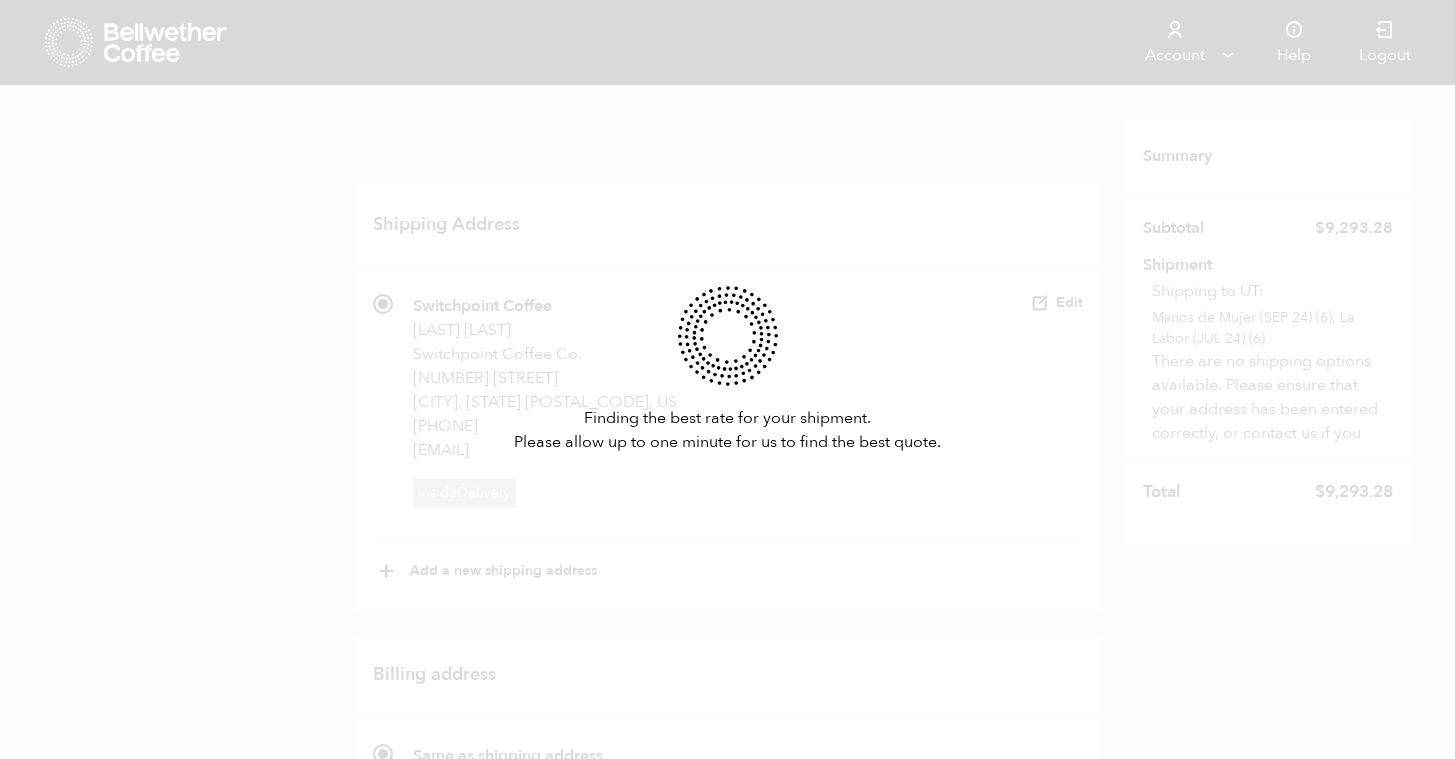 click on "Finding the best rate for your shipment.
Please allow up to one minute for us to find the best quote." at bounding box center [727, 379] 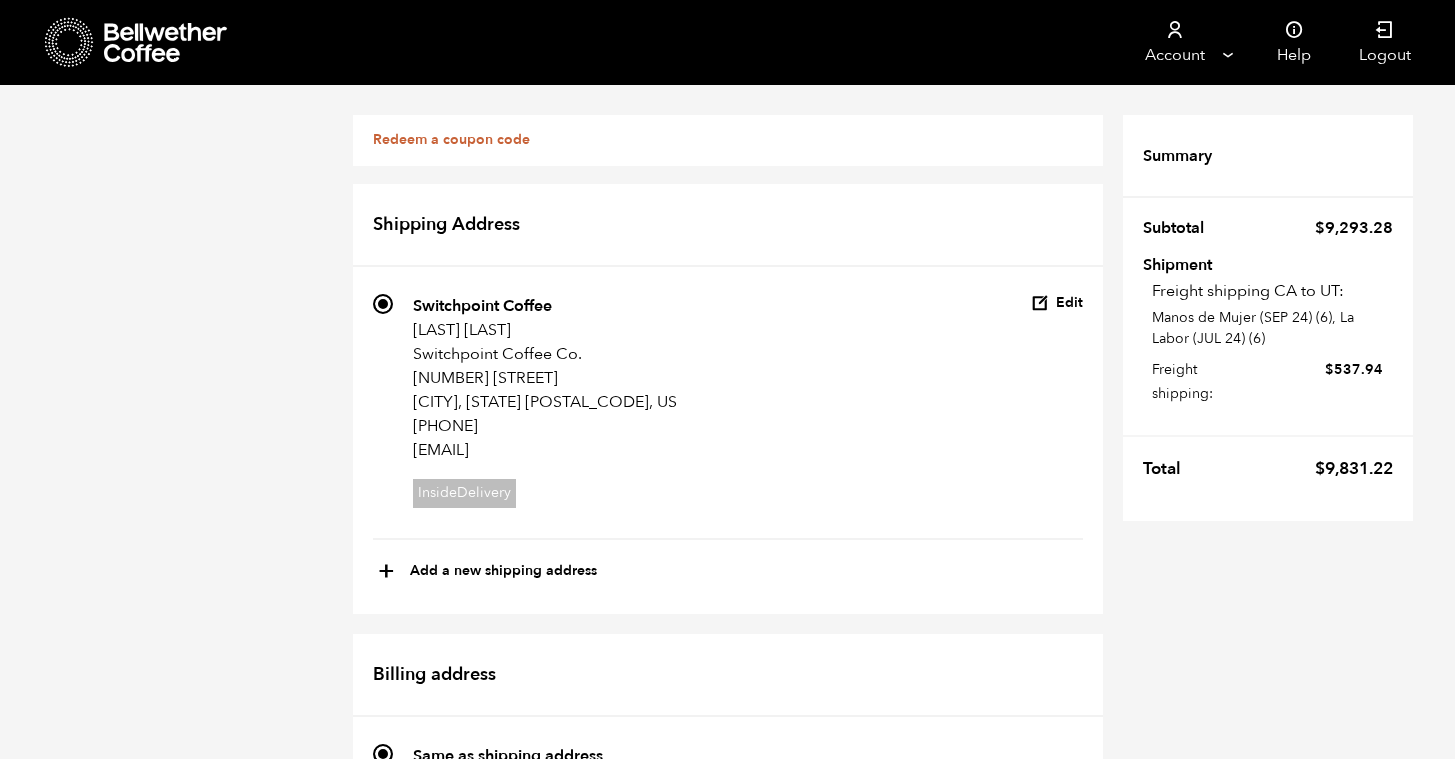 scroll, scrollTop: 340, scrollLeft: 0, axis: vertical 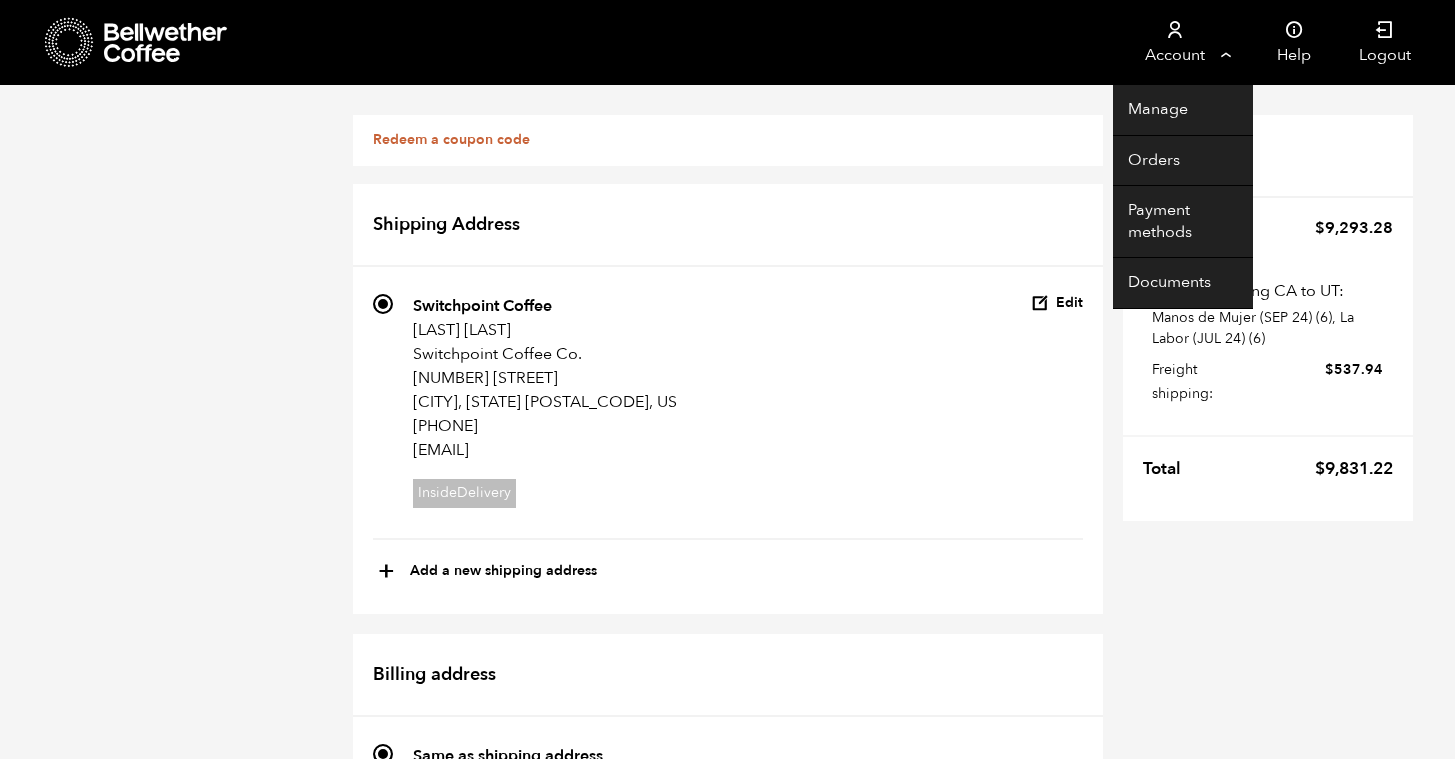 click on "Account" at bounding box center (1174, 42) 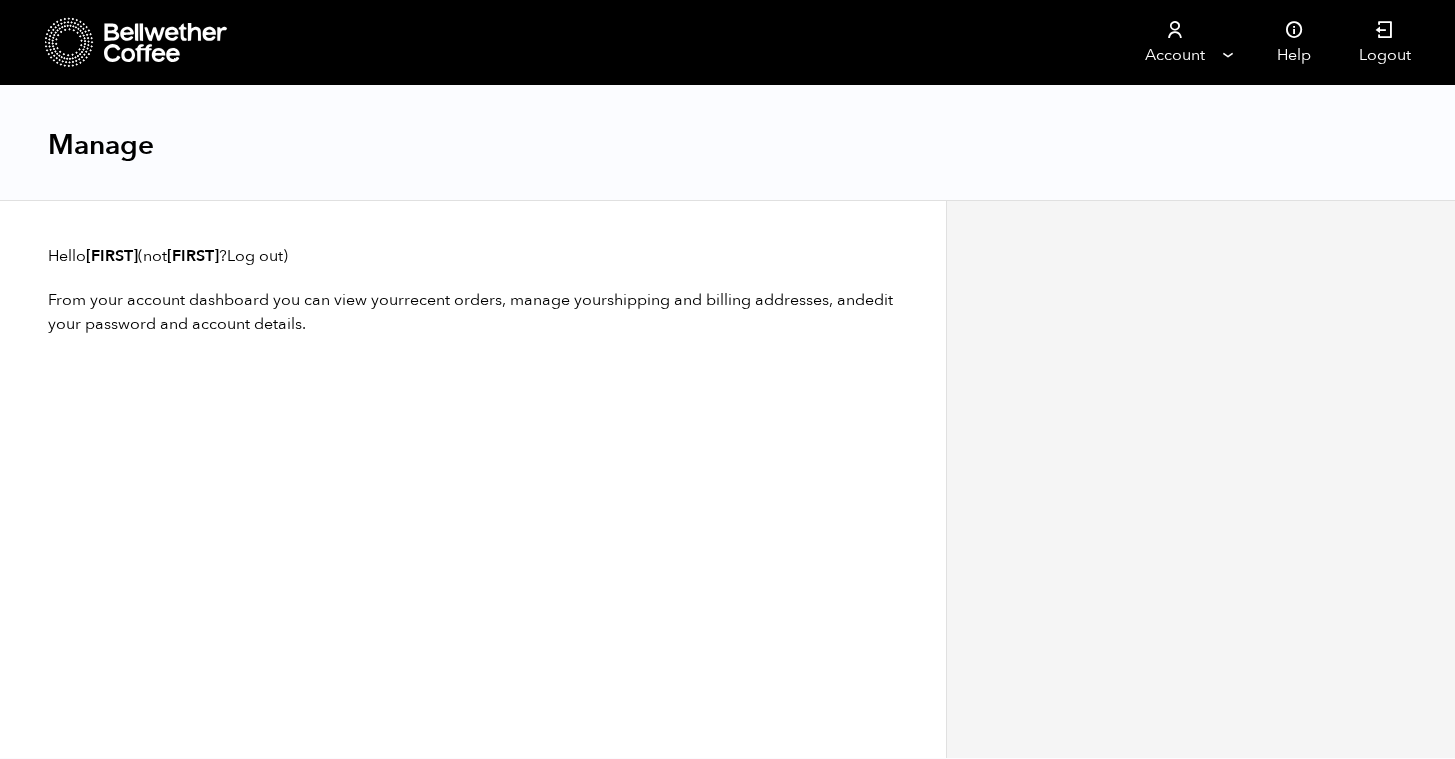 scroll, scrollTop: 0, scrollLeft: 0, axis: both 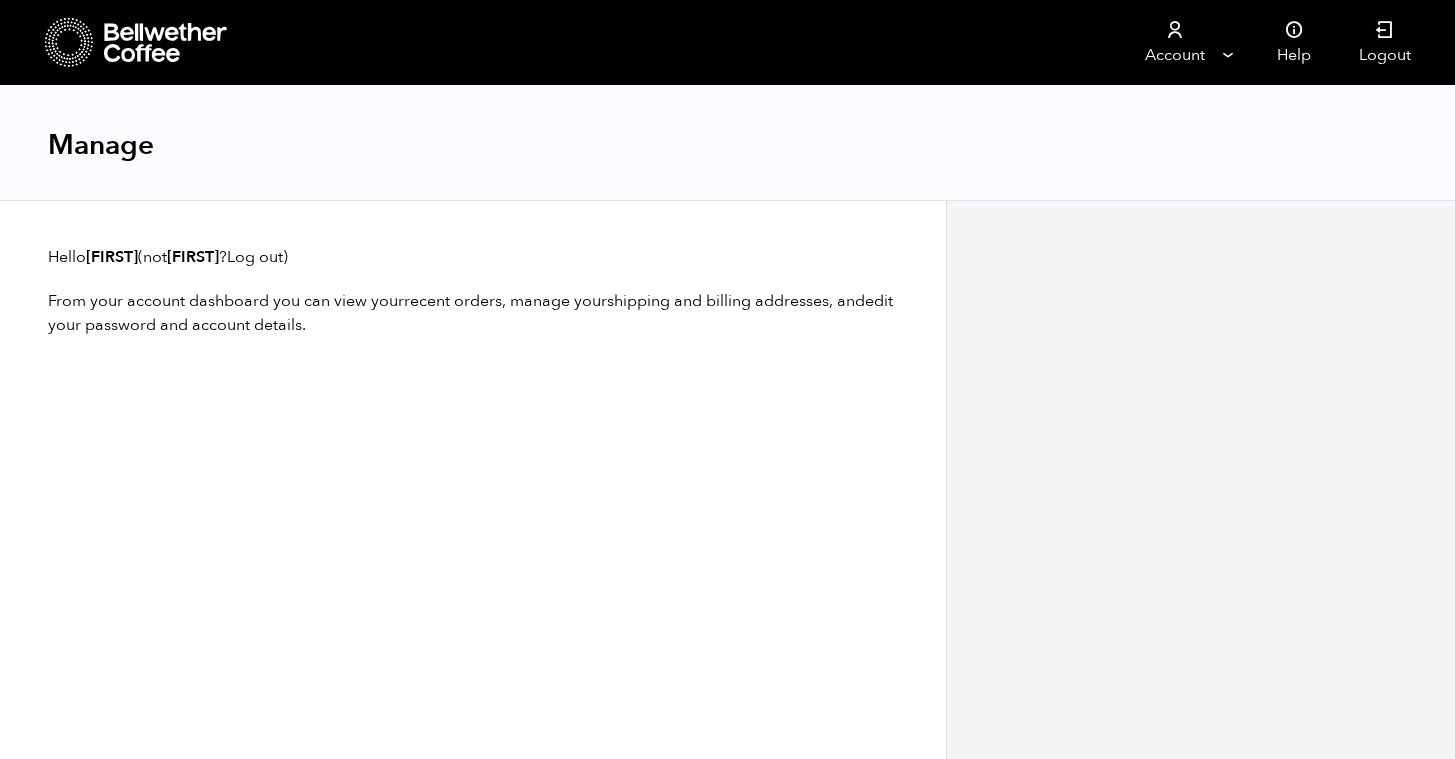 click on "edit your password and account details" at bounding box center (470, 313) 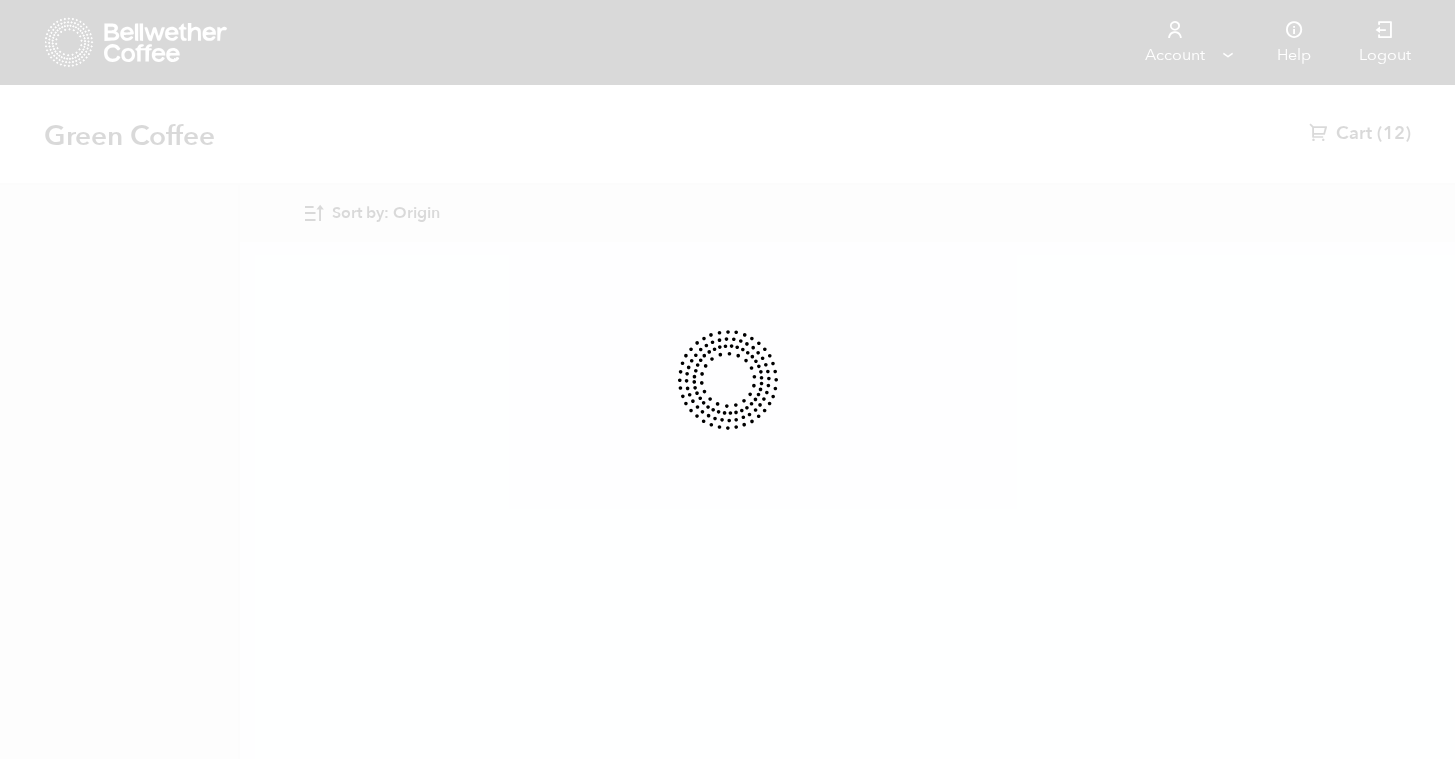 scroll, scrollTop: 0, scrollLeft: 0, axis: both 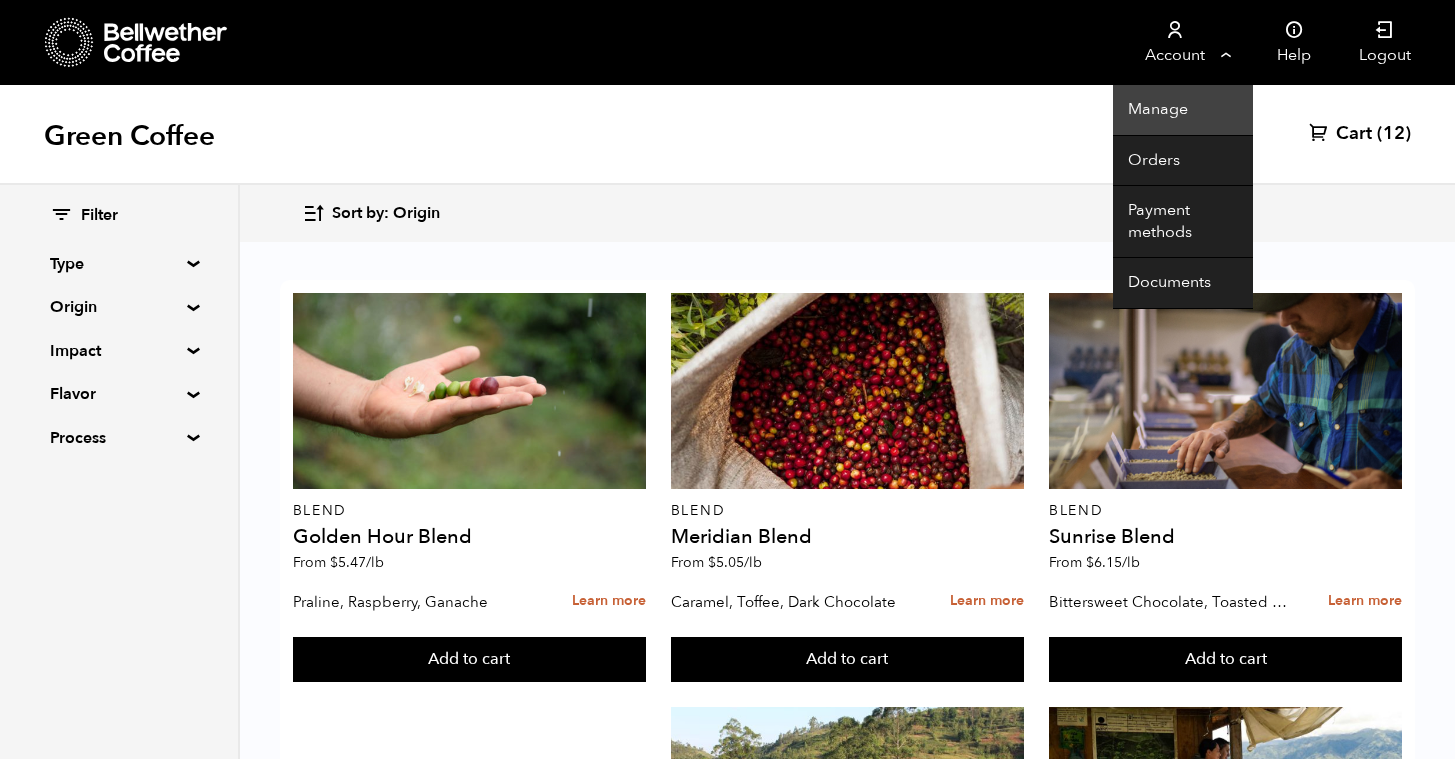 click on "Manage" at bounding box center [1183, 110] 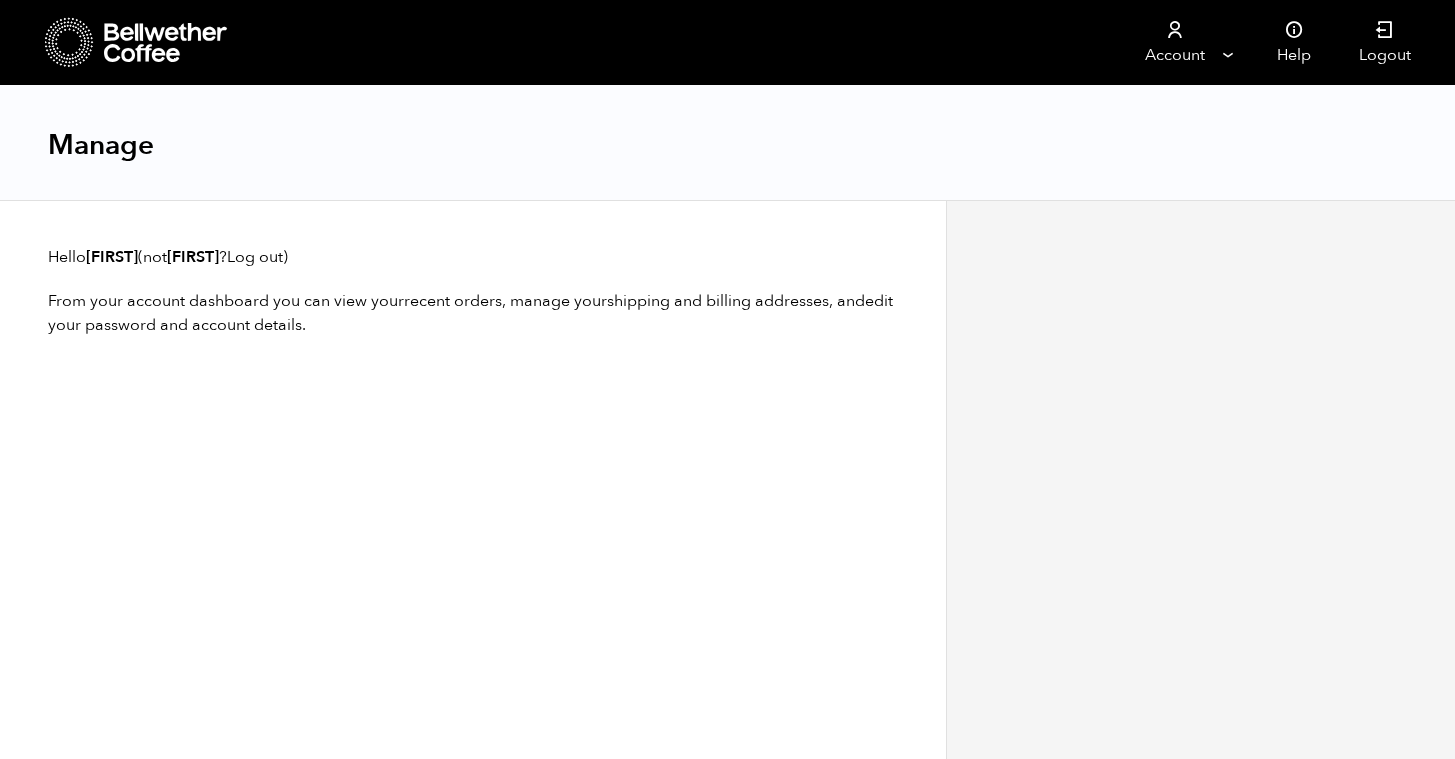 scroll, scrollTop: 0, scrollLeft: 0, axis: both 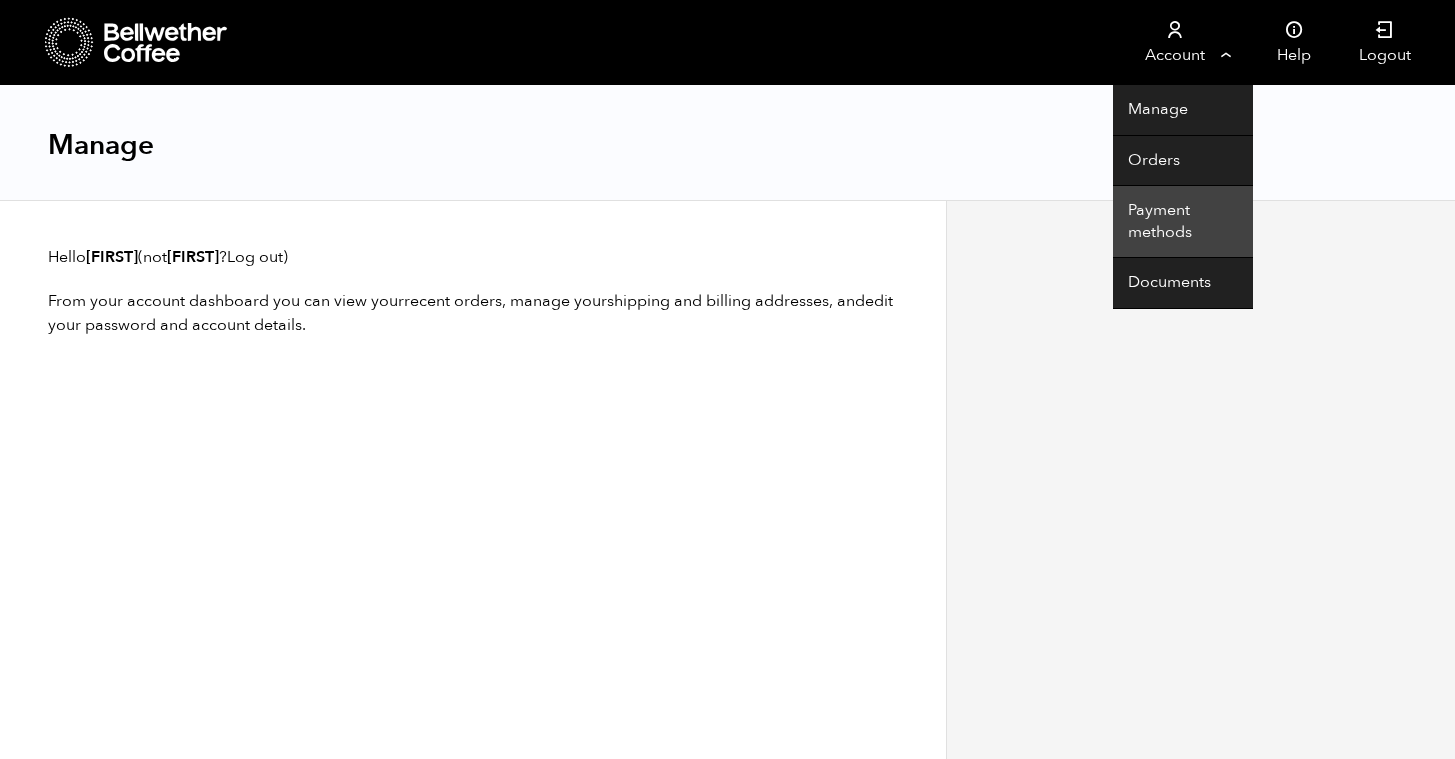 click on "Payment methods" at bounding box center [1183, 222] 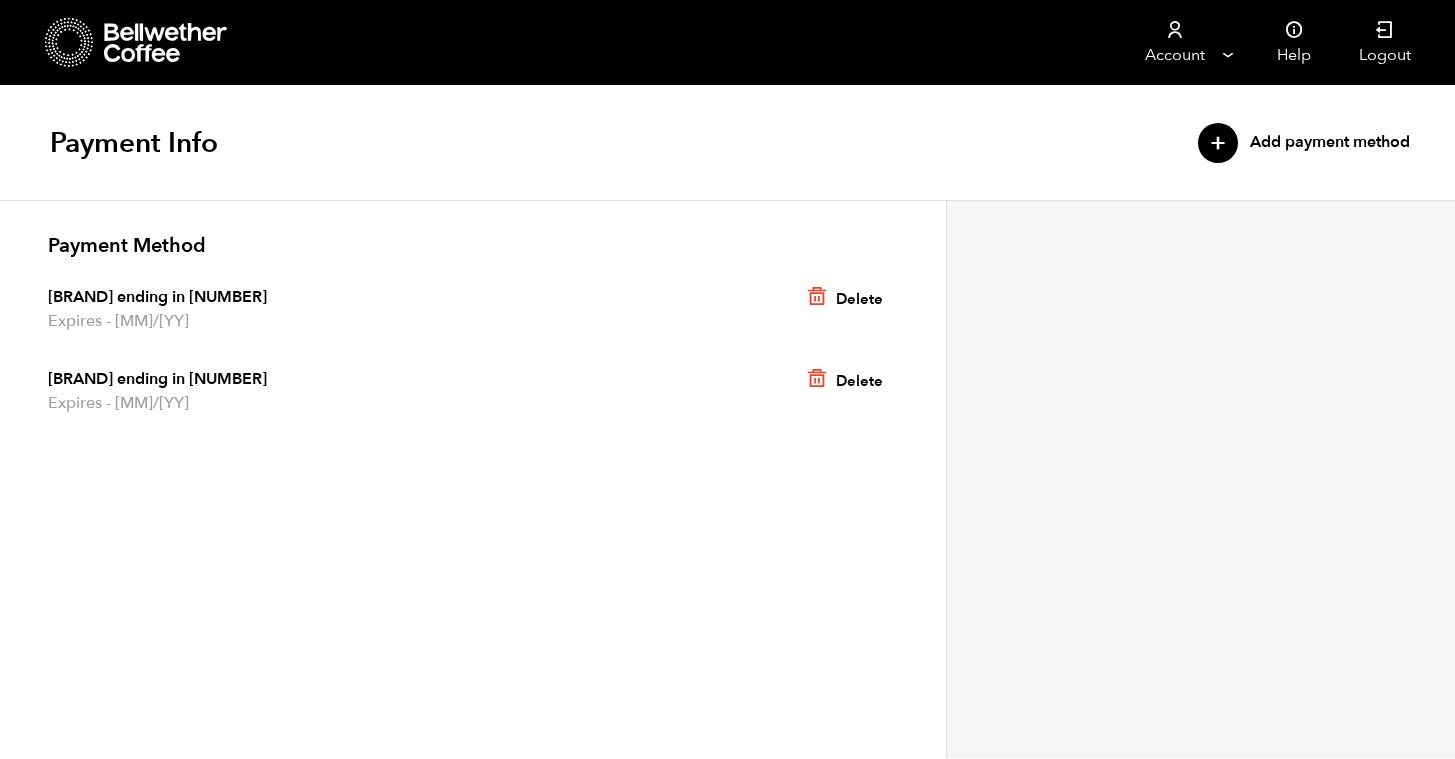 scroll, scrollTop: 0, scrollLeft: 0, axis: both 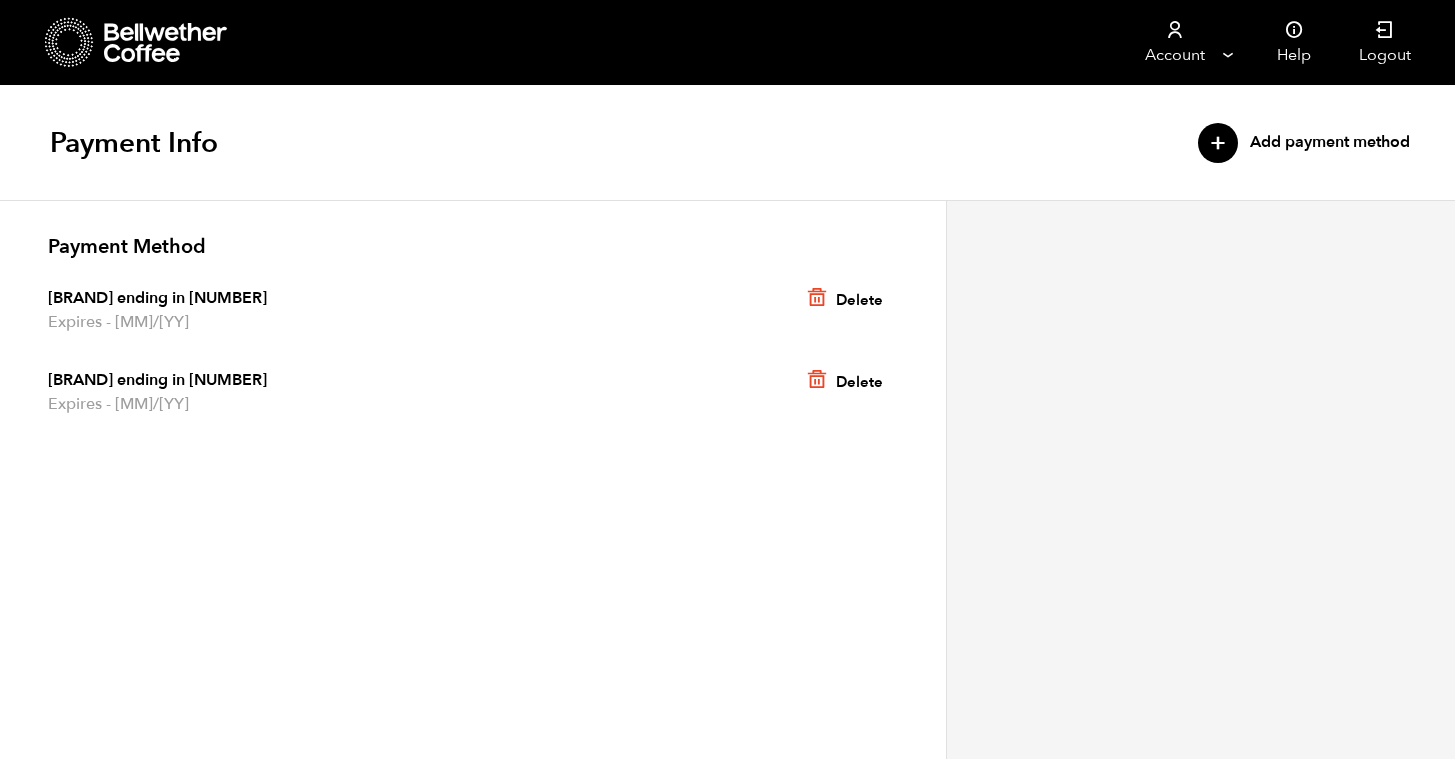 click at bounding box center [817, 297] 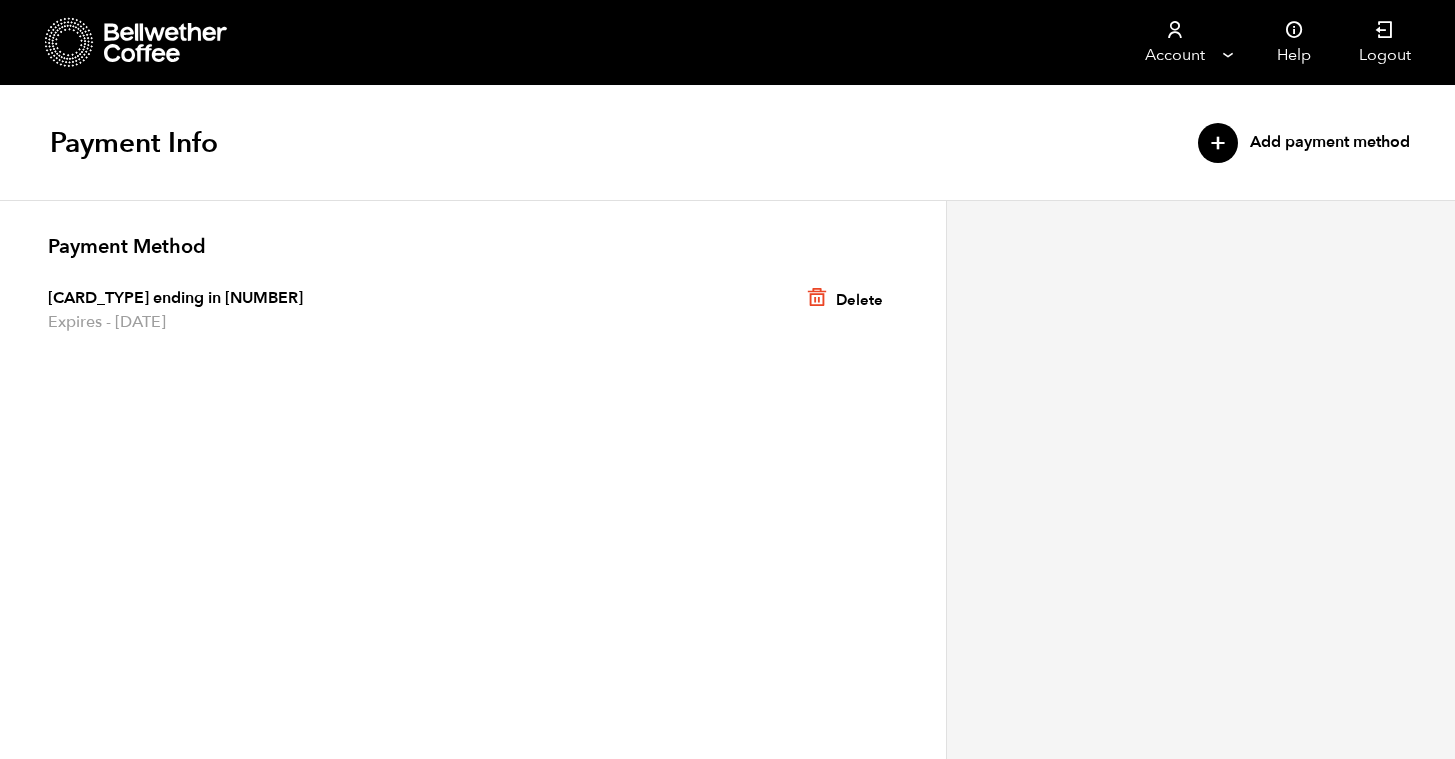 scroll, scrollTop: 0, scrollLeft: 0, axis: both 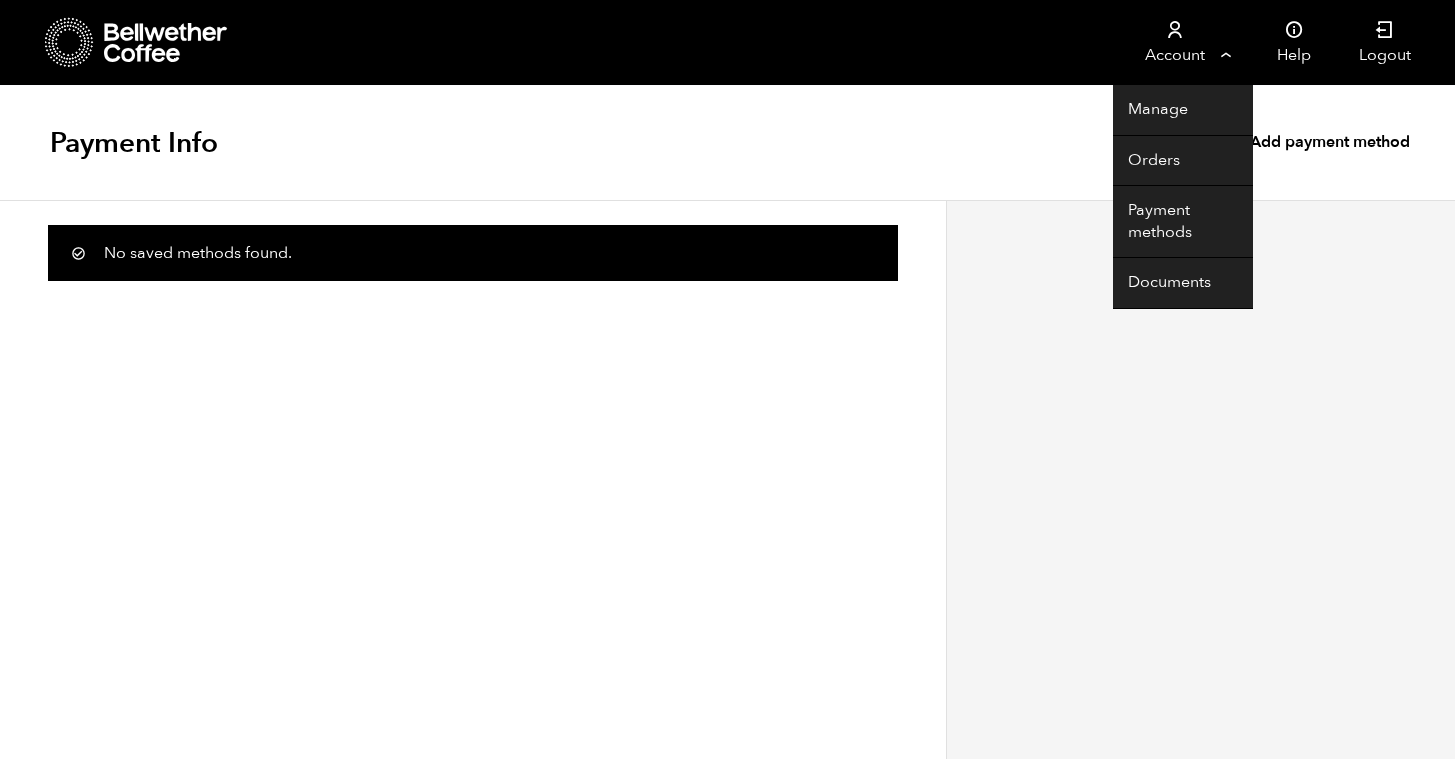 click on "Account" at bounding box center [1174, 42] 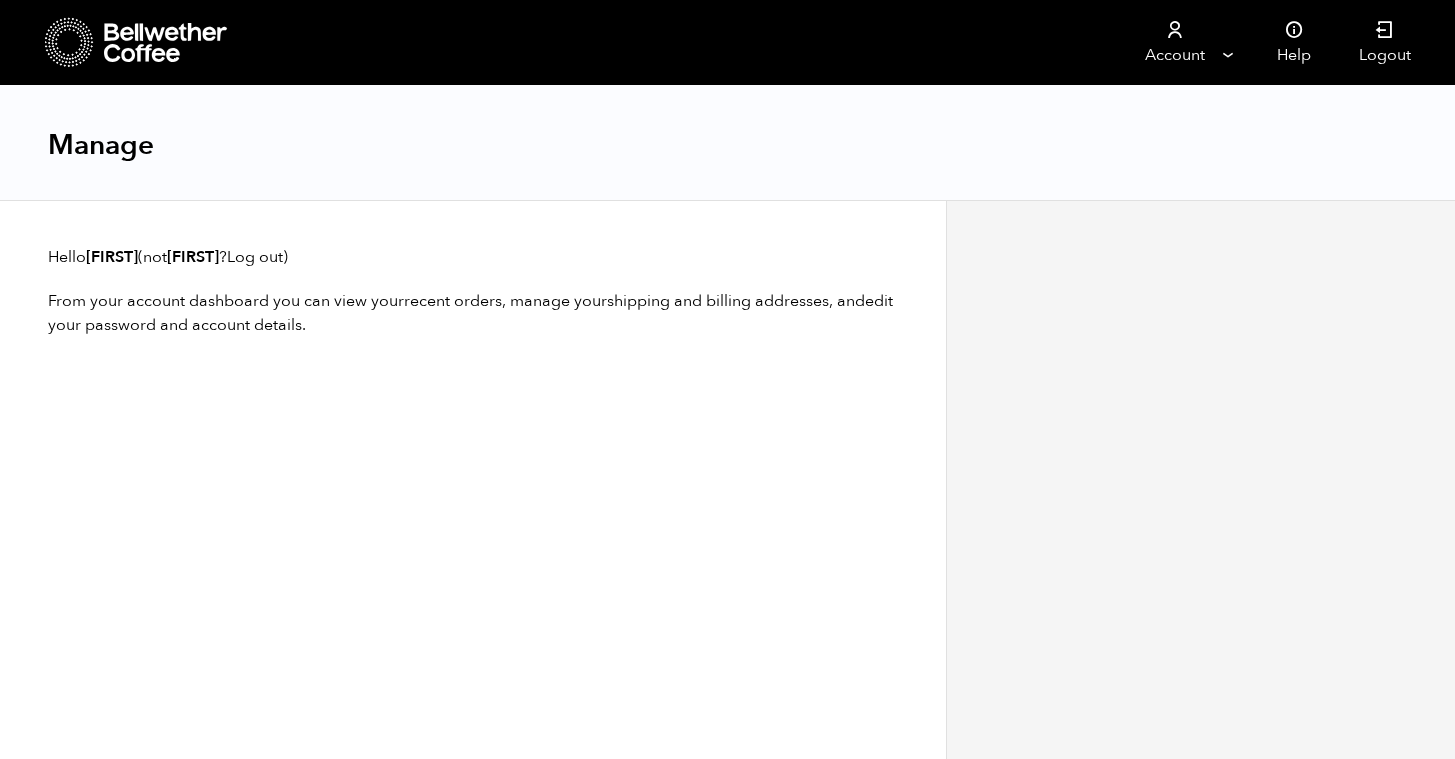scroll, scrollTop: 0, scrollLeft: 0, axis: both 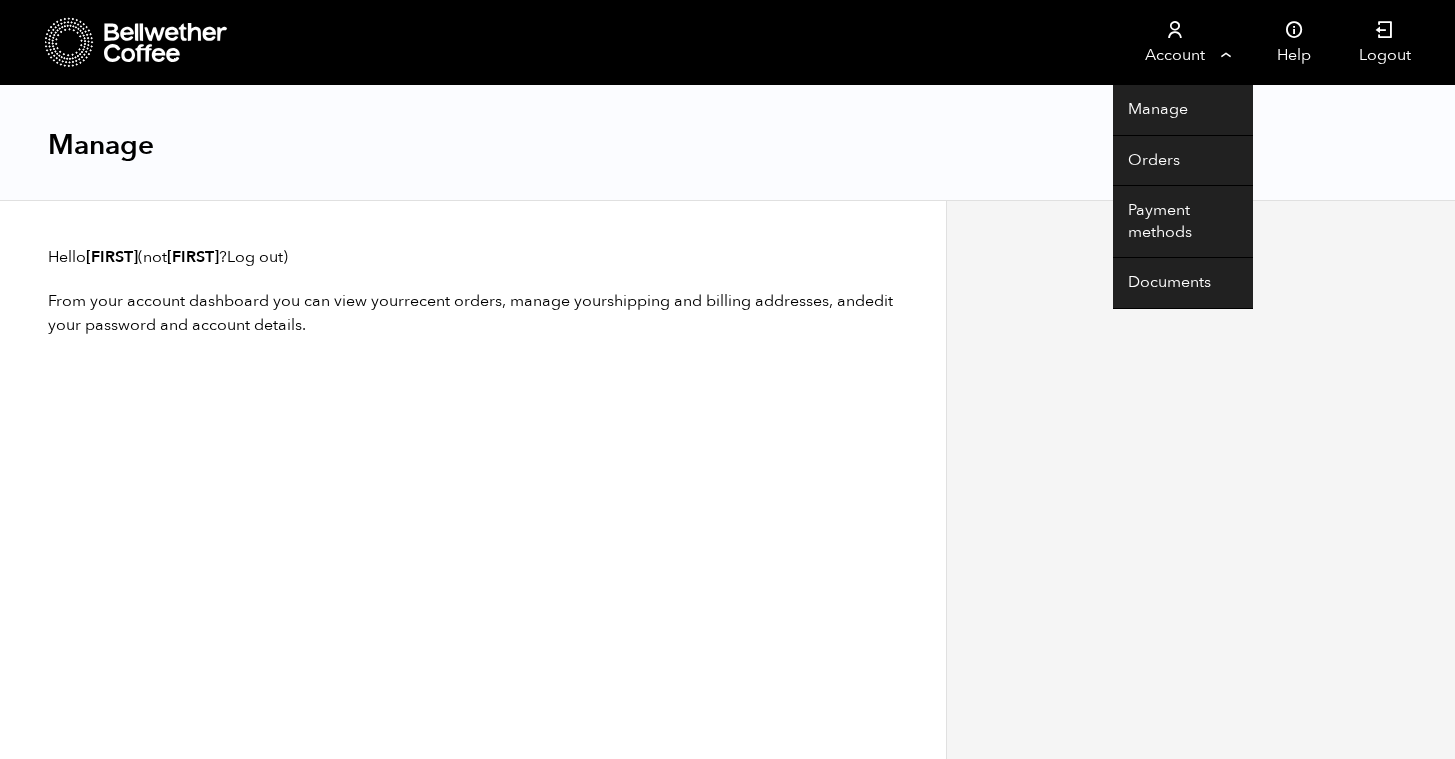 click on "Account" at bounding box center (1174, 42) 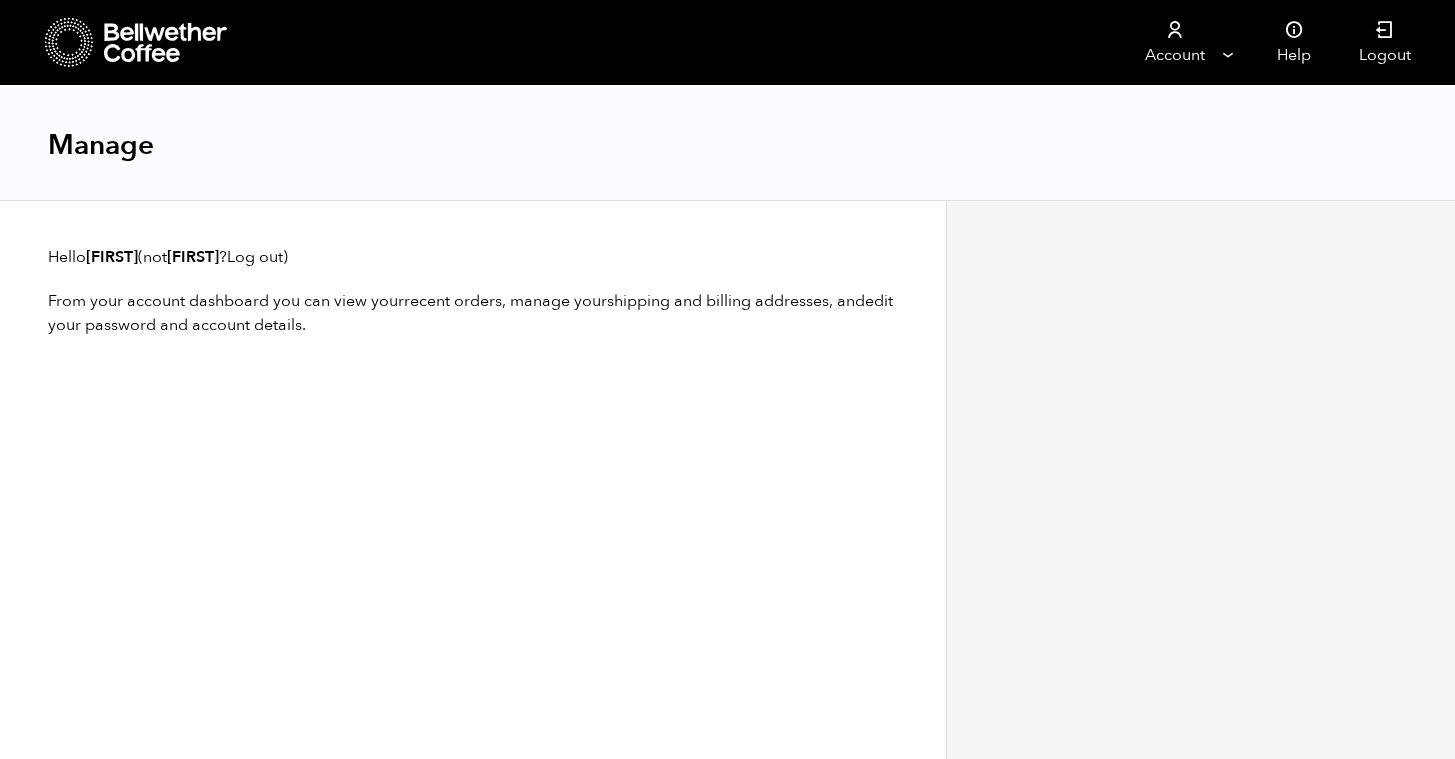 scroll, scrollTop: 0, scrollLeft: 0, axis: both 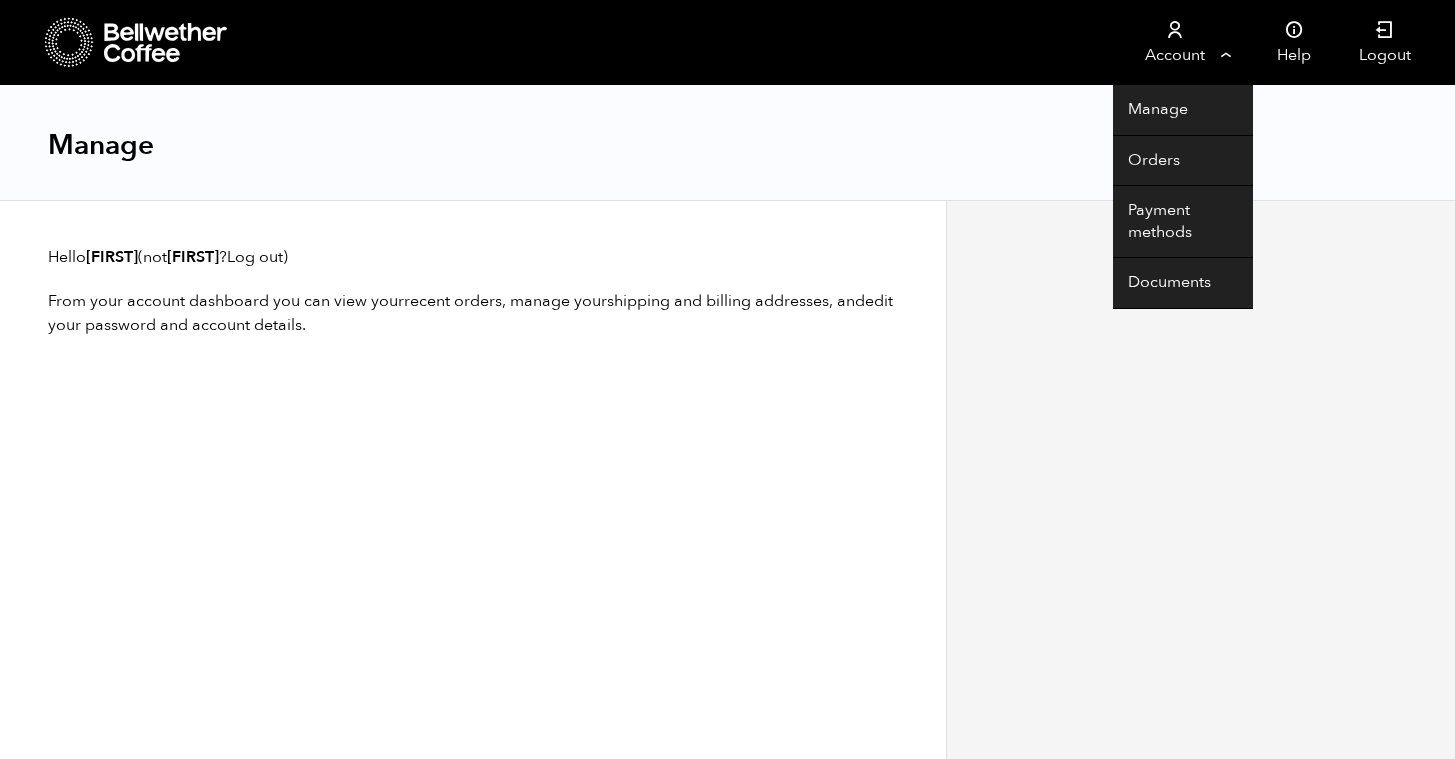 click on "Account" at bounding box center [1174, 42] 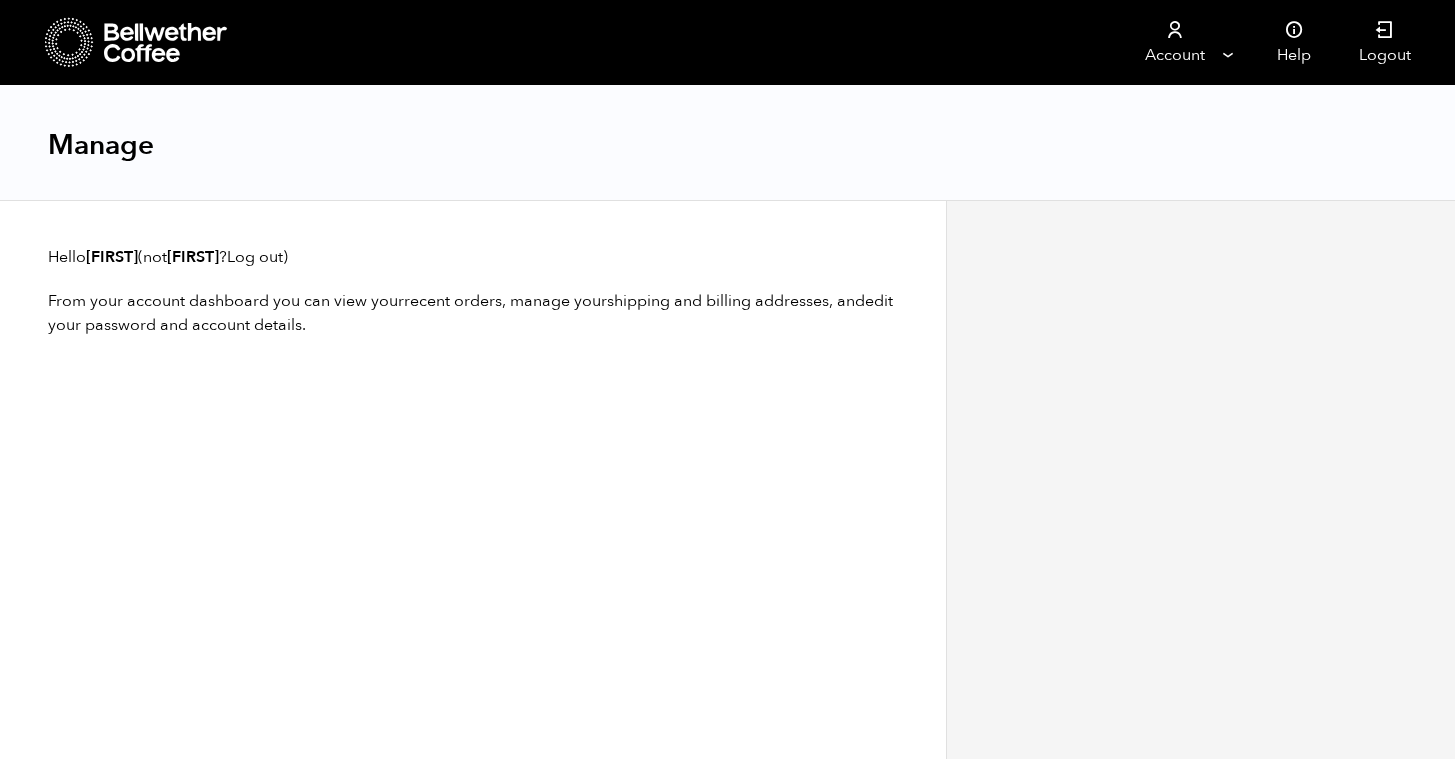 scroll, scrollTop: 0, scrollLeft: 0, axis: both 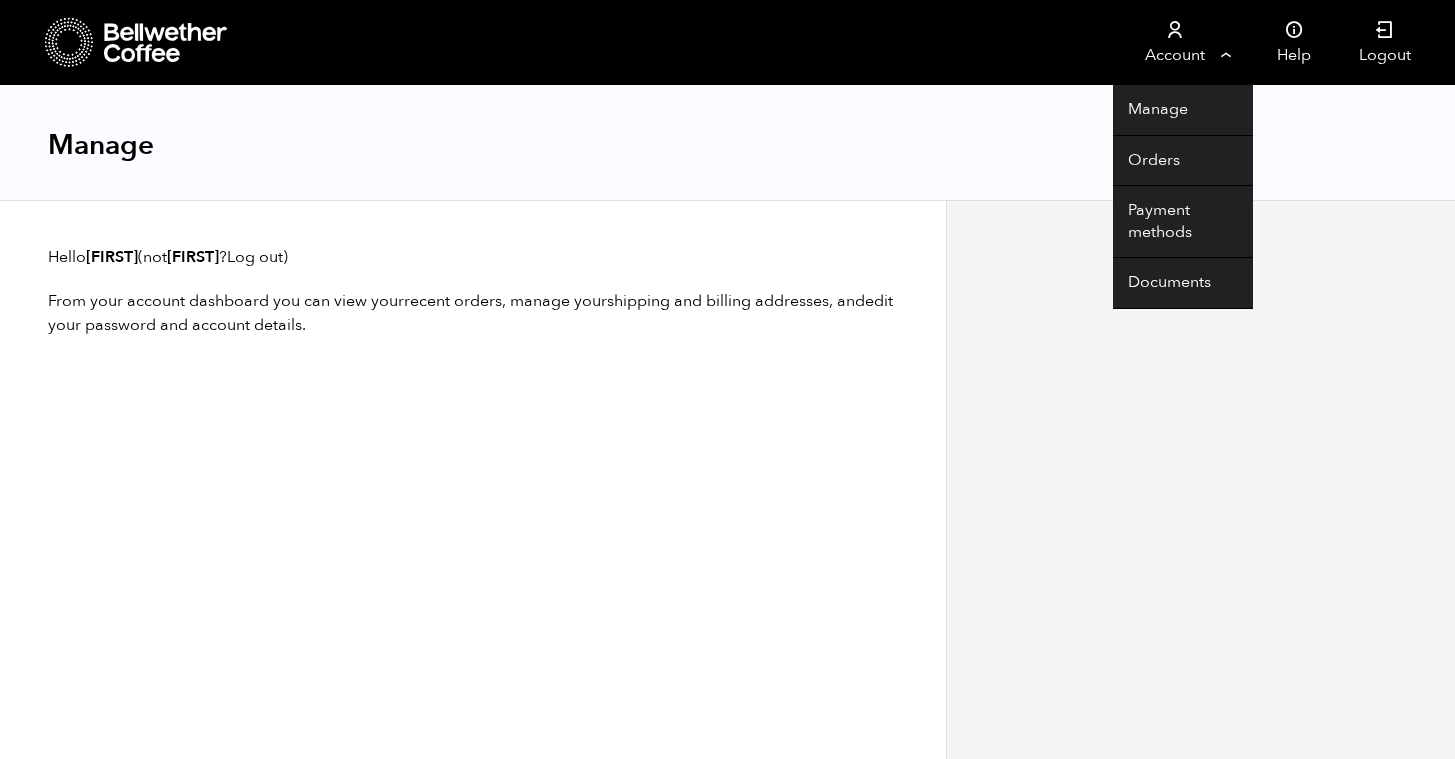 click on "Account" at bounding box center (1174, 42) 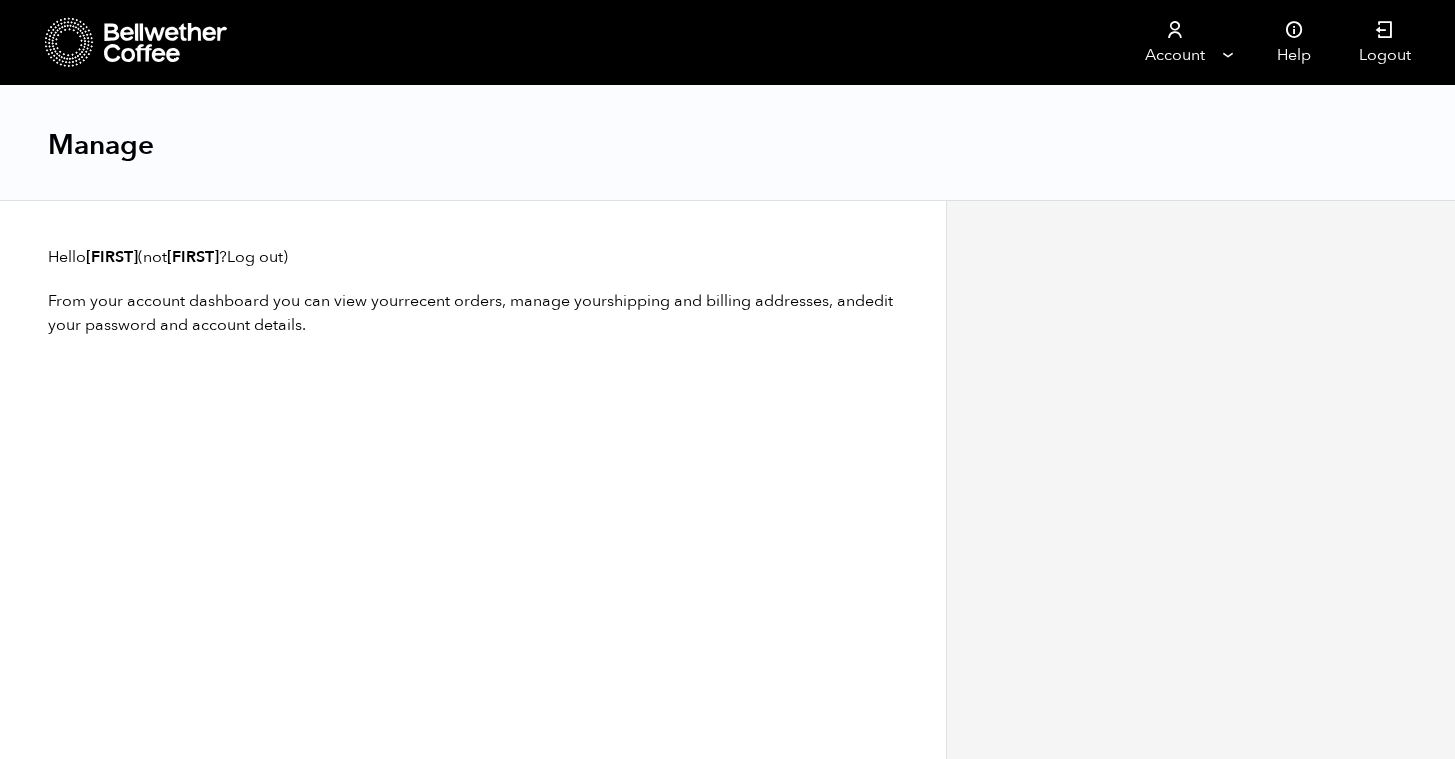 scroll, scrollTop: 0, scrollLeft: 0, axis: both 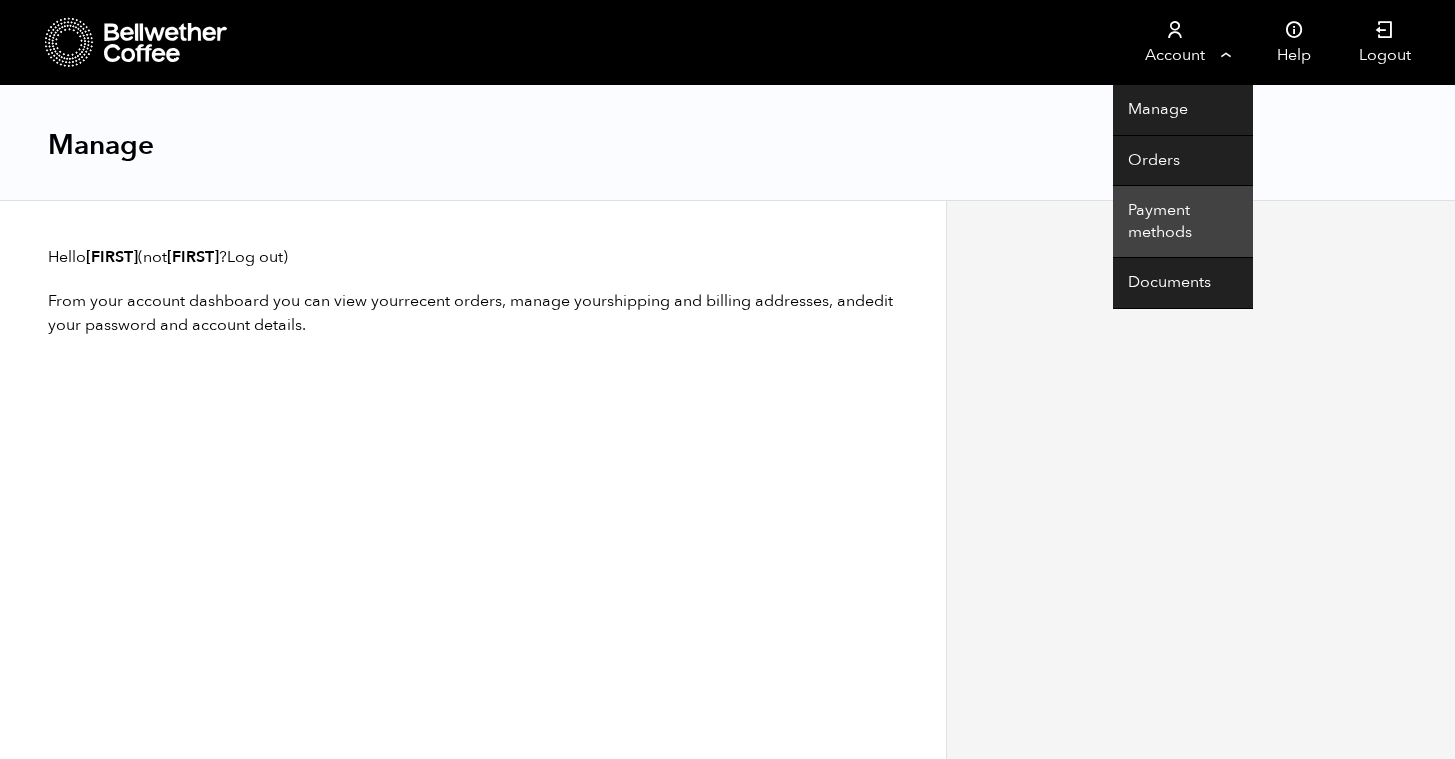 click on "Payment methods" at bounding box center (1183, 222) 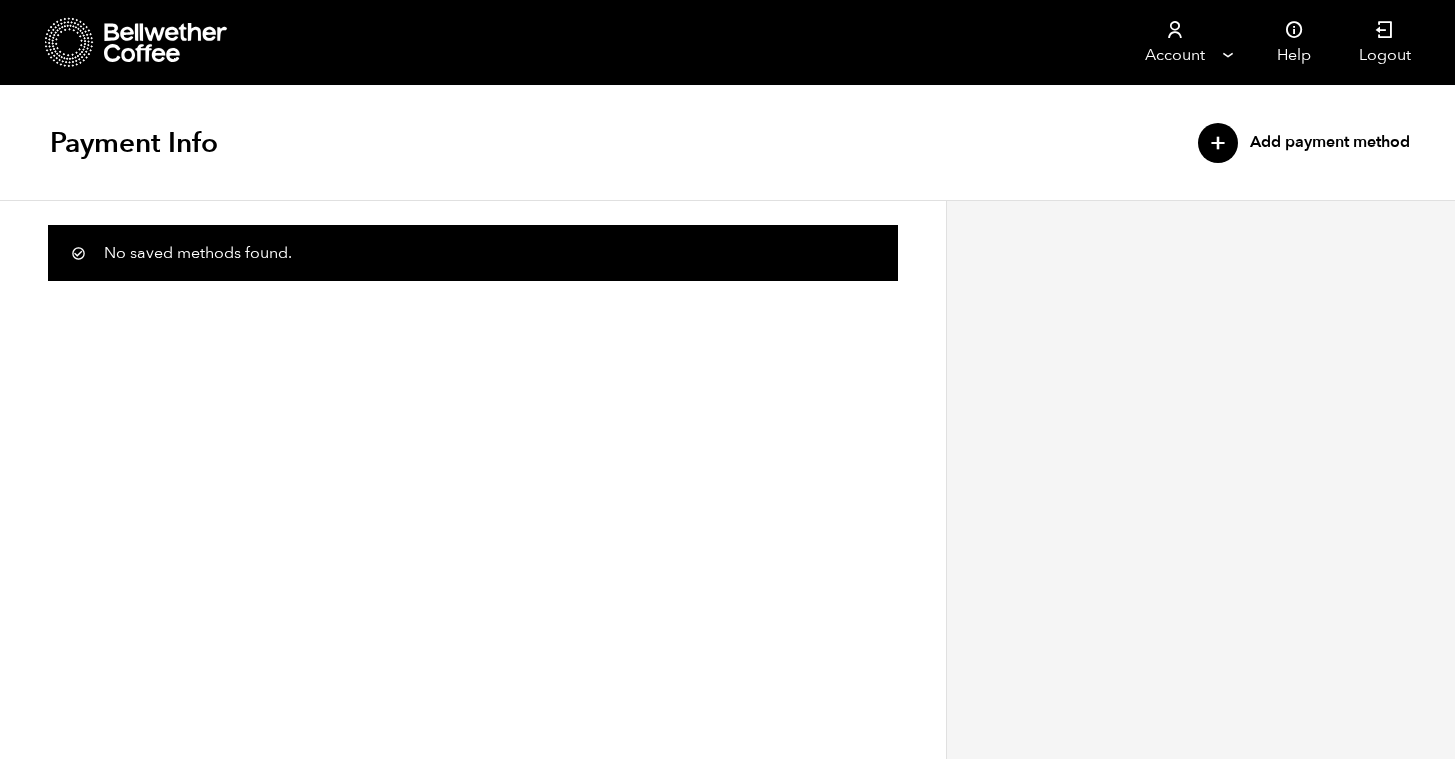 scroll, scrollTop: 0, scrollLeft: 0, axis: both 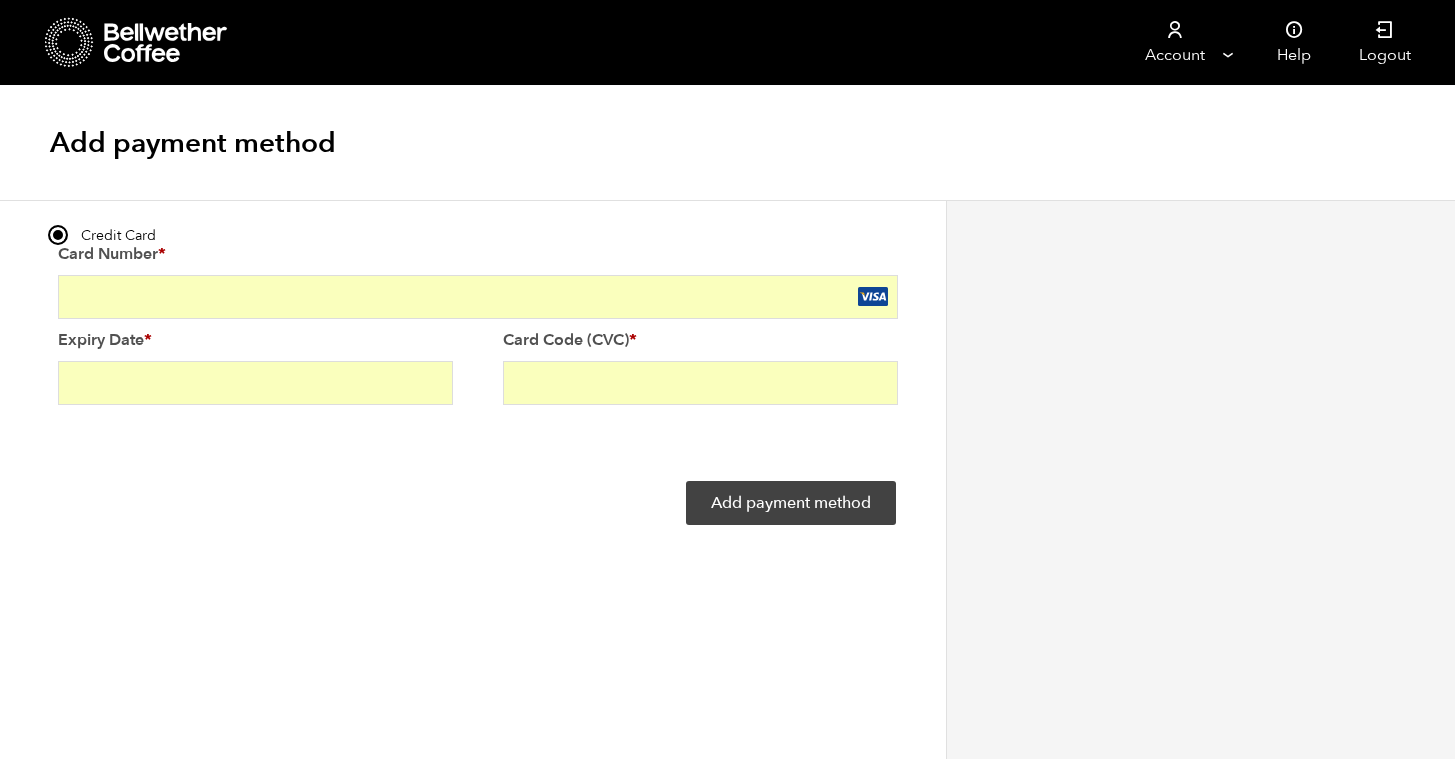 click on "Add payment method" at bounding box center (791, 503) 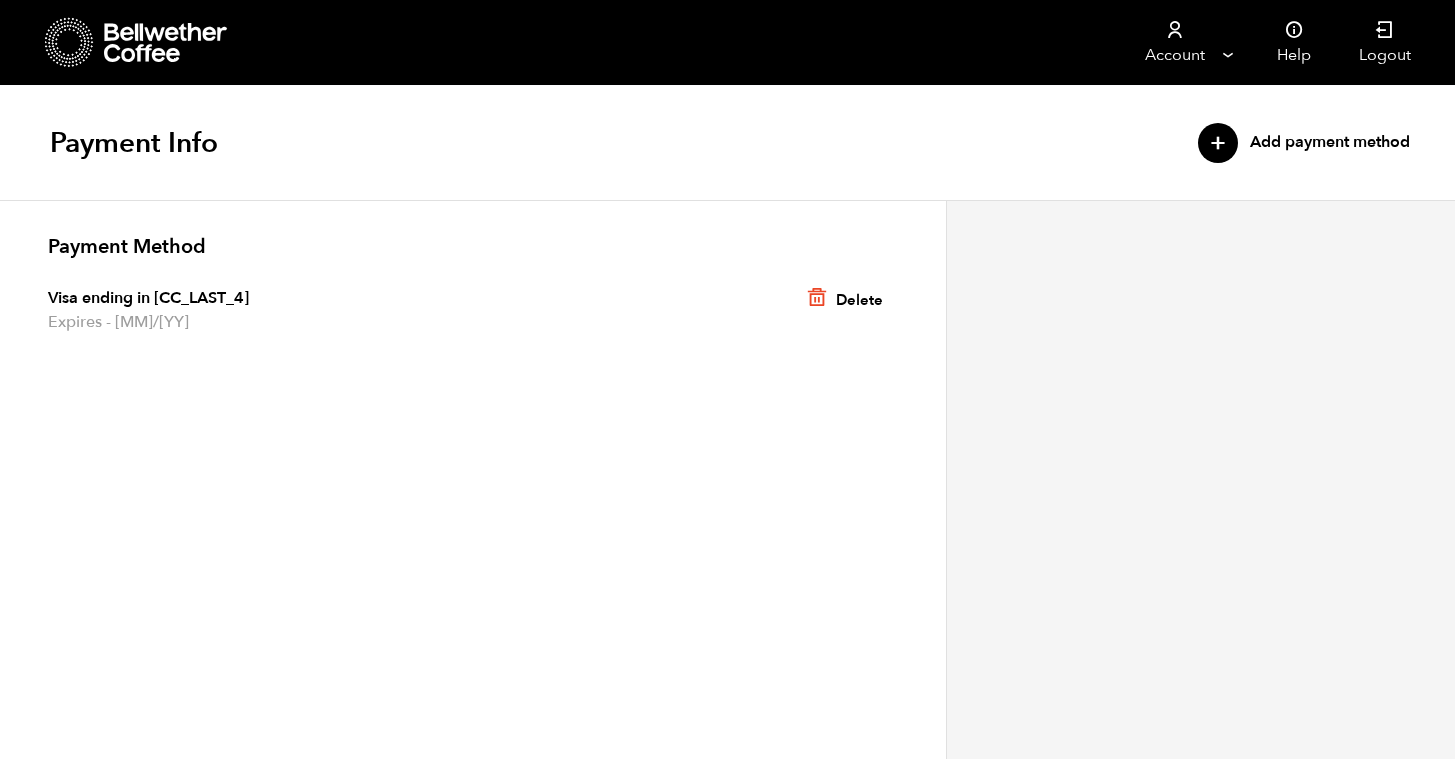 scroll, scrollTop: 0, scrollLeft: 0, axis: both 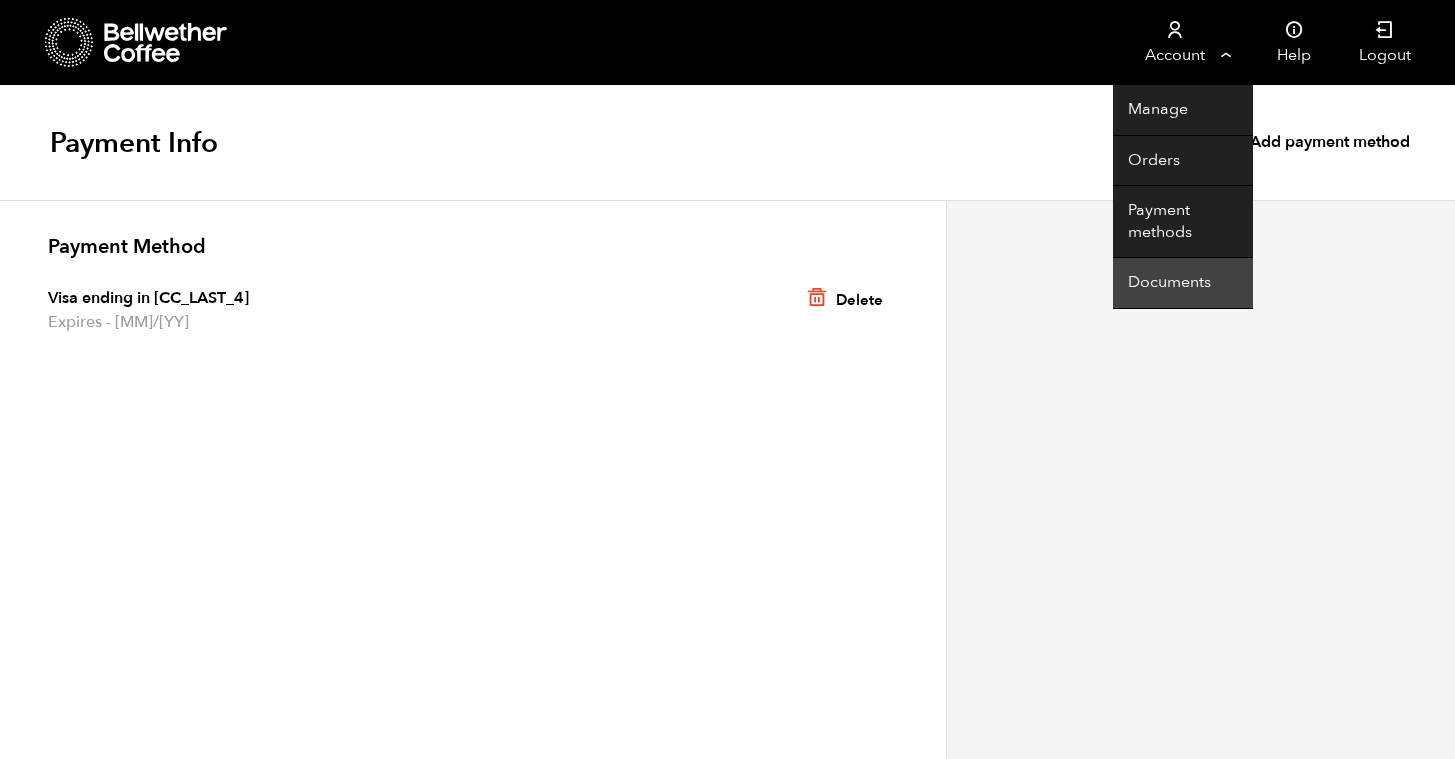click on "Documents" at bounding box center [1183, 283] 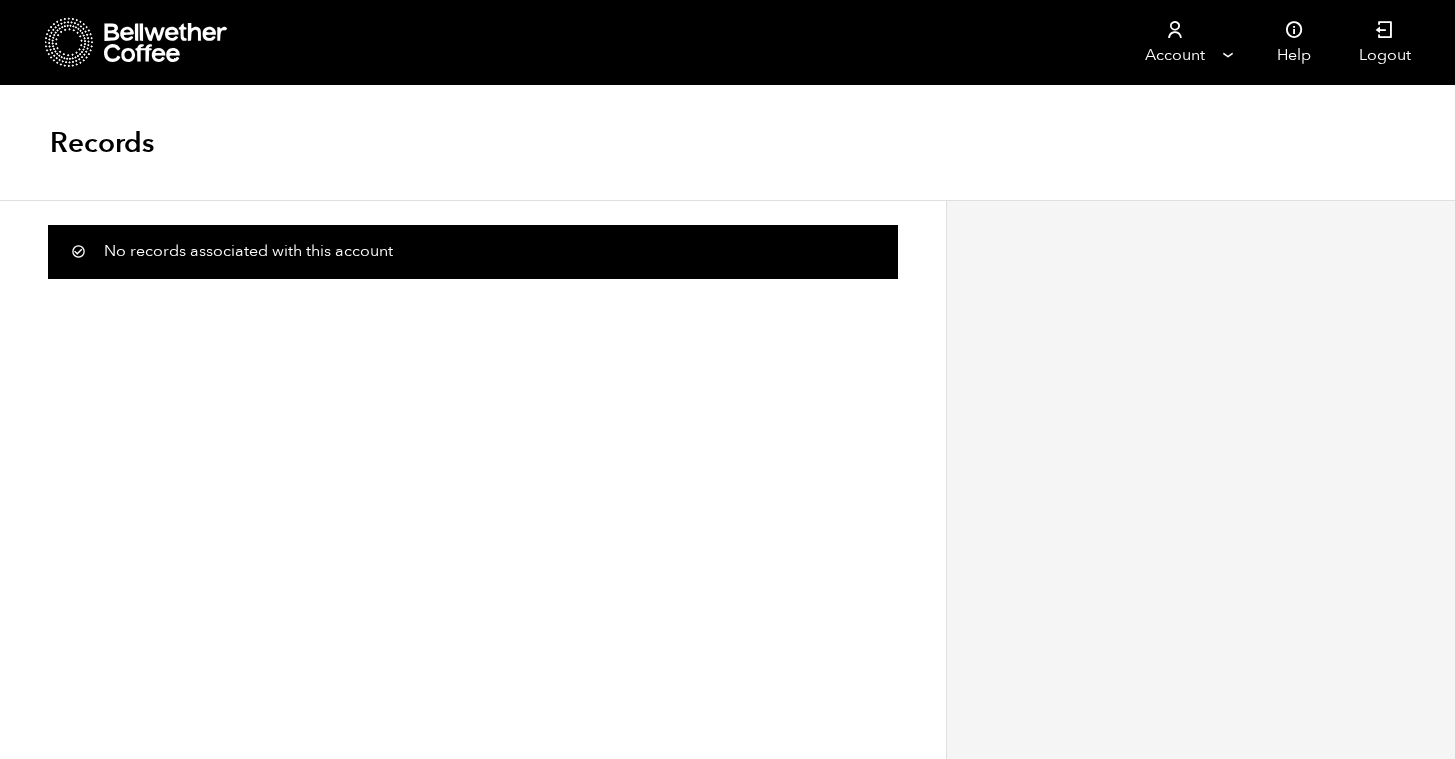 scroll, scrollTop: 0, scrollLeft: 0, axis: both 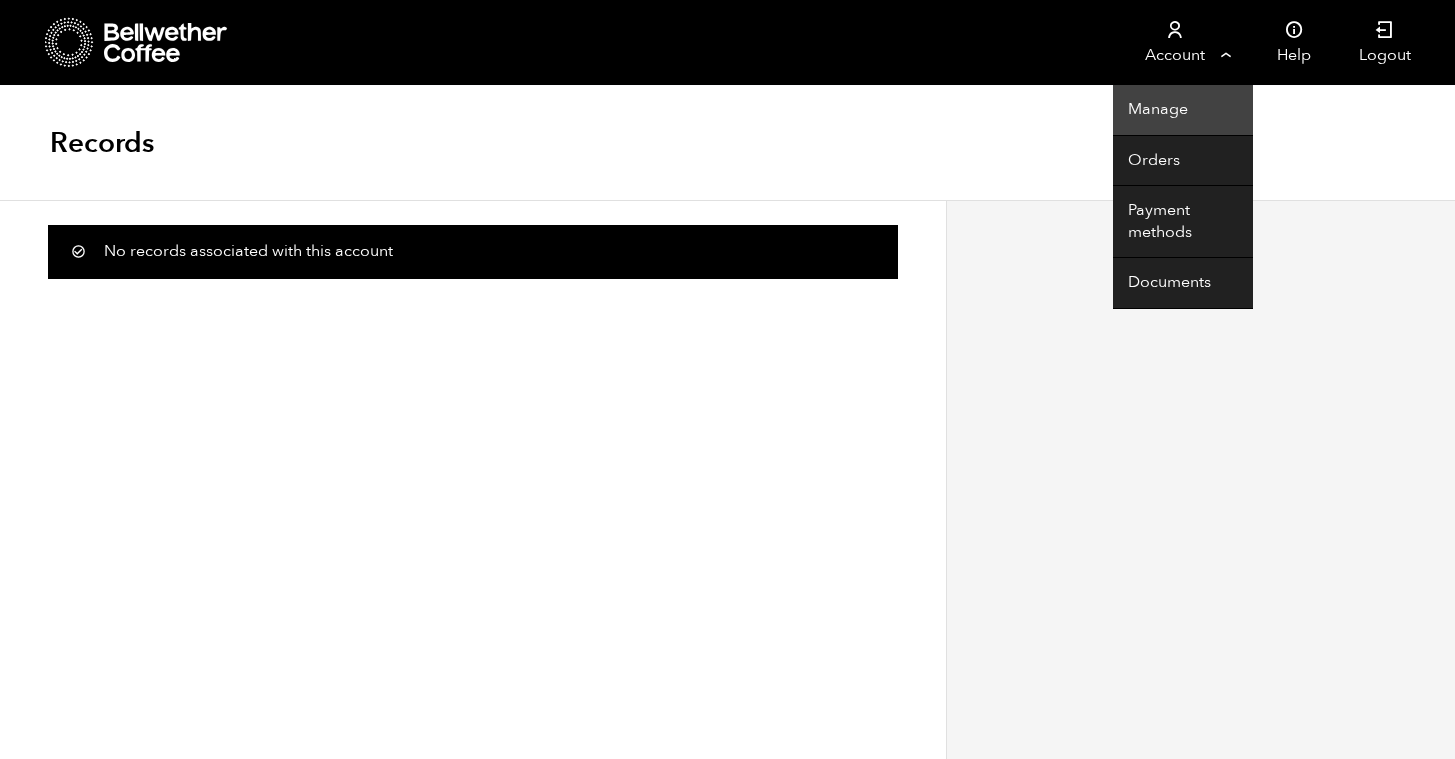 click on "Manage" at bounding box center [1183, 110] 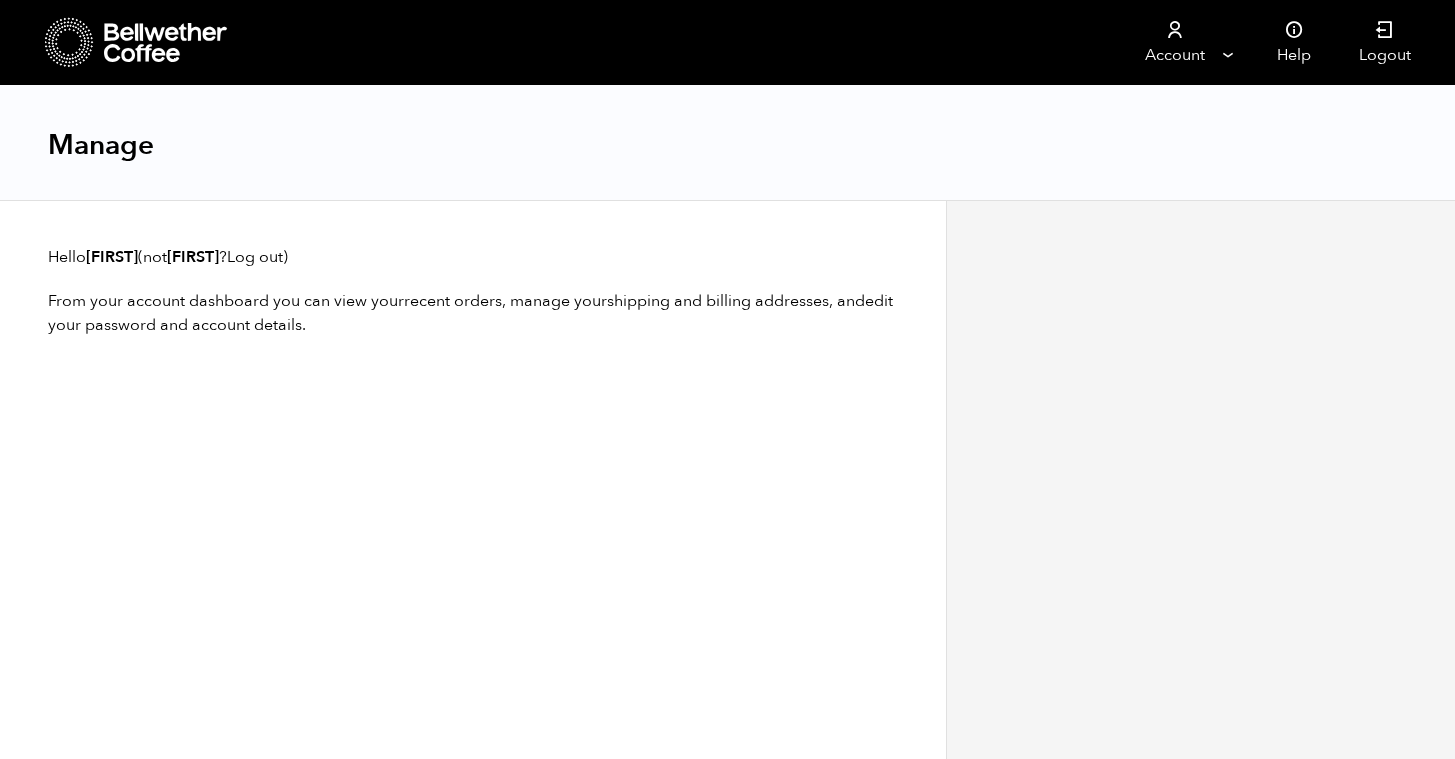 scroll, scrollTop: 0, scrollLeft: 0, axis: both 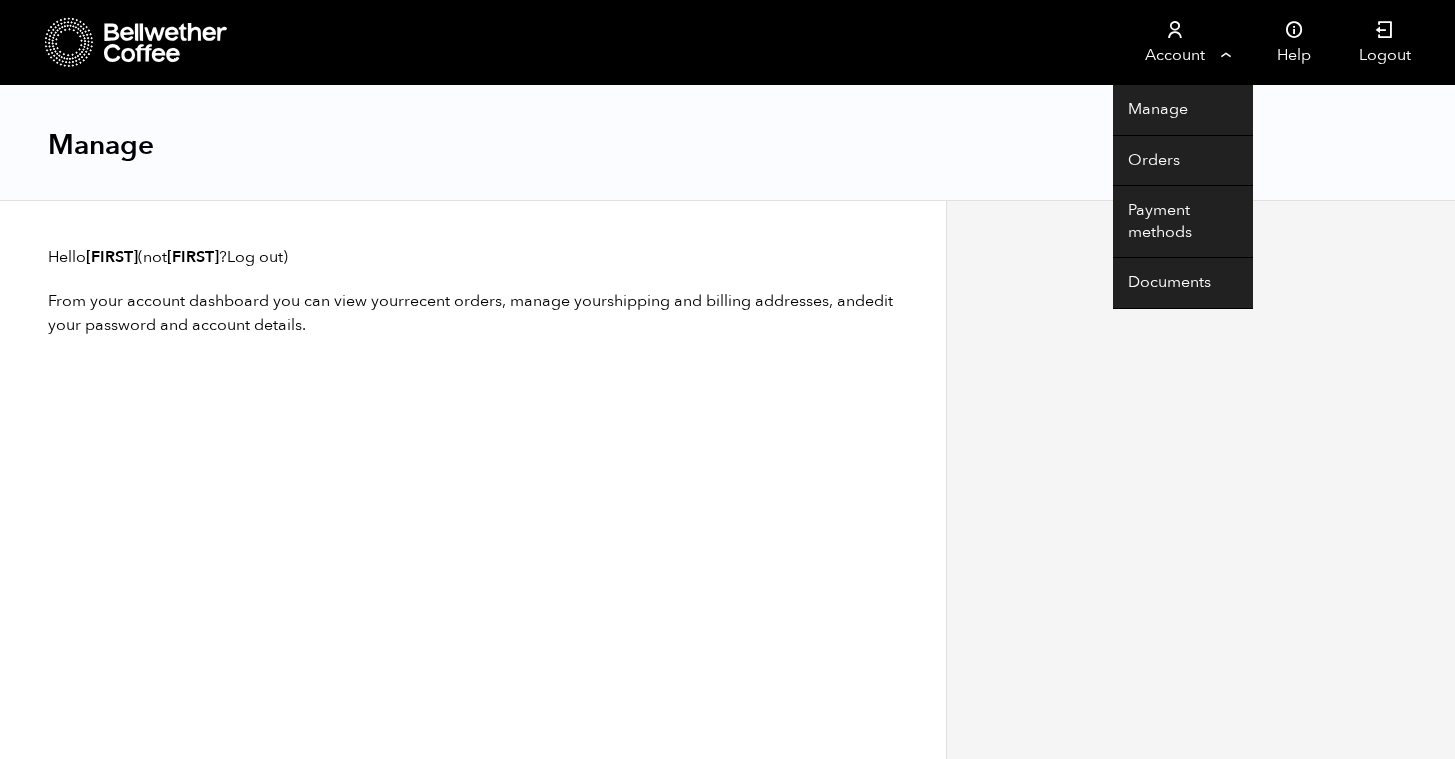 click on "Account" at bounding box center [1174, 42] 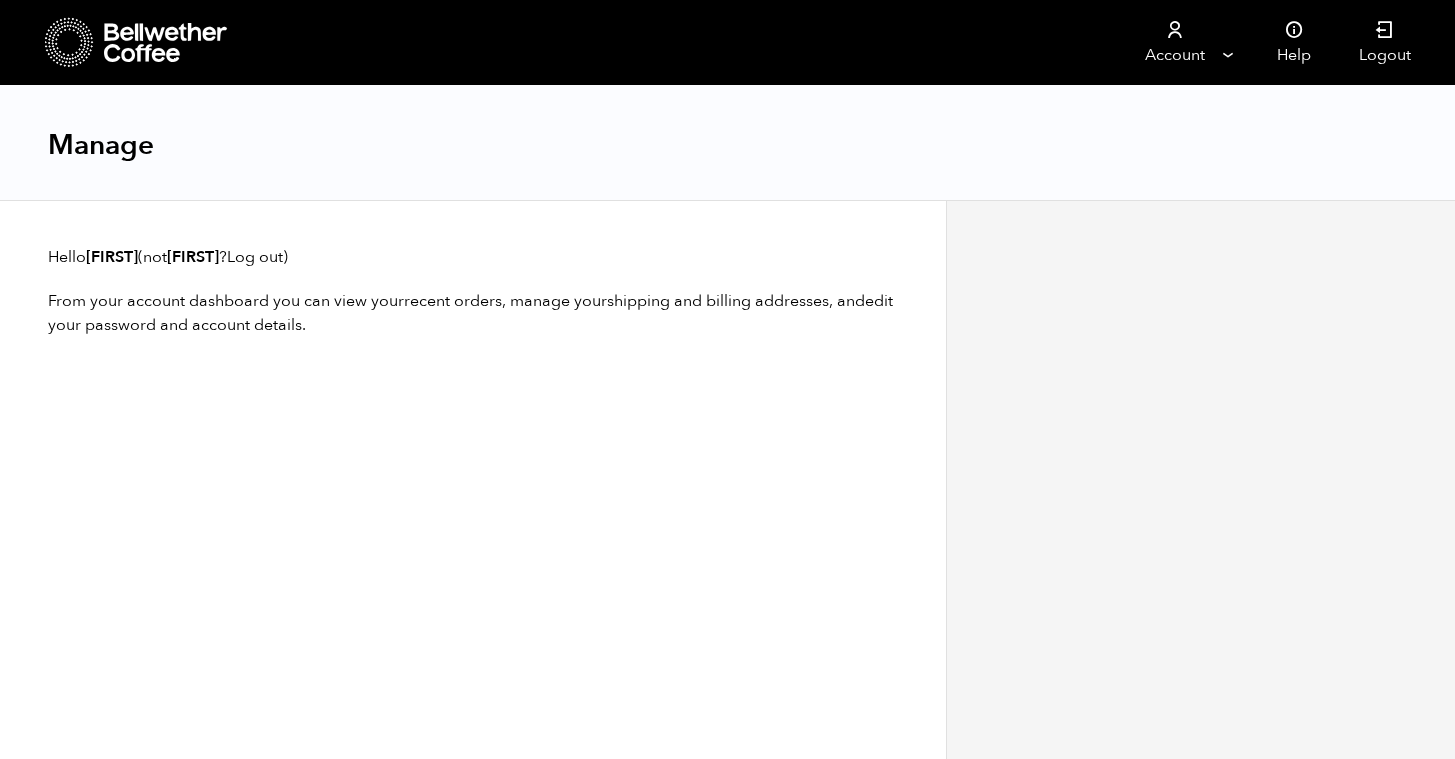 scroll, scrollTop: 0, scrollLeft: 0, axis: both 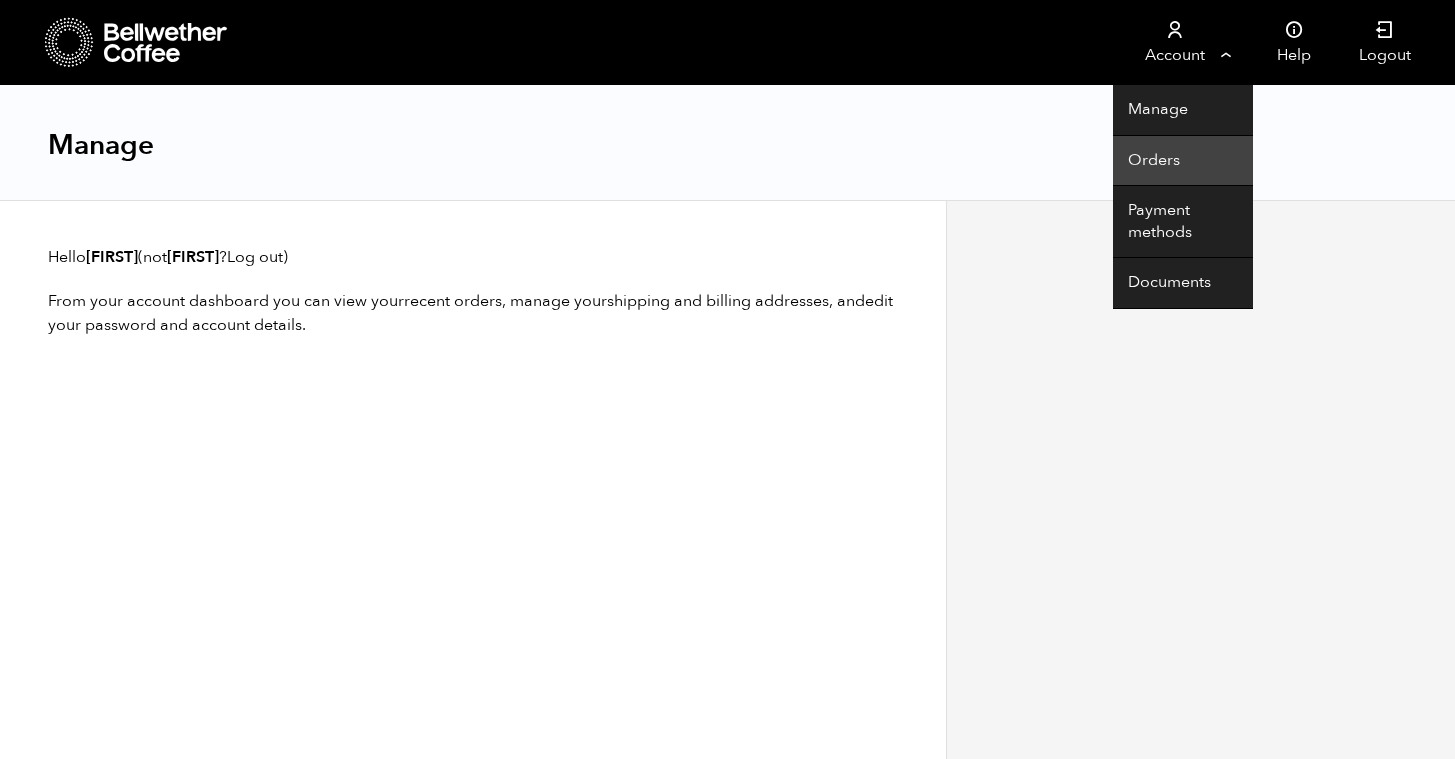 click on "Orders" at bounding box center [1183, 161] 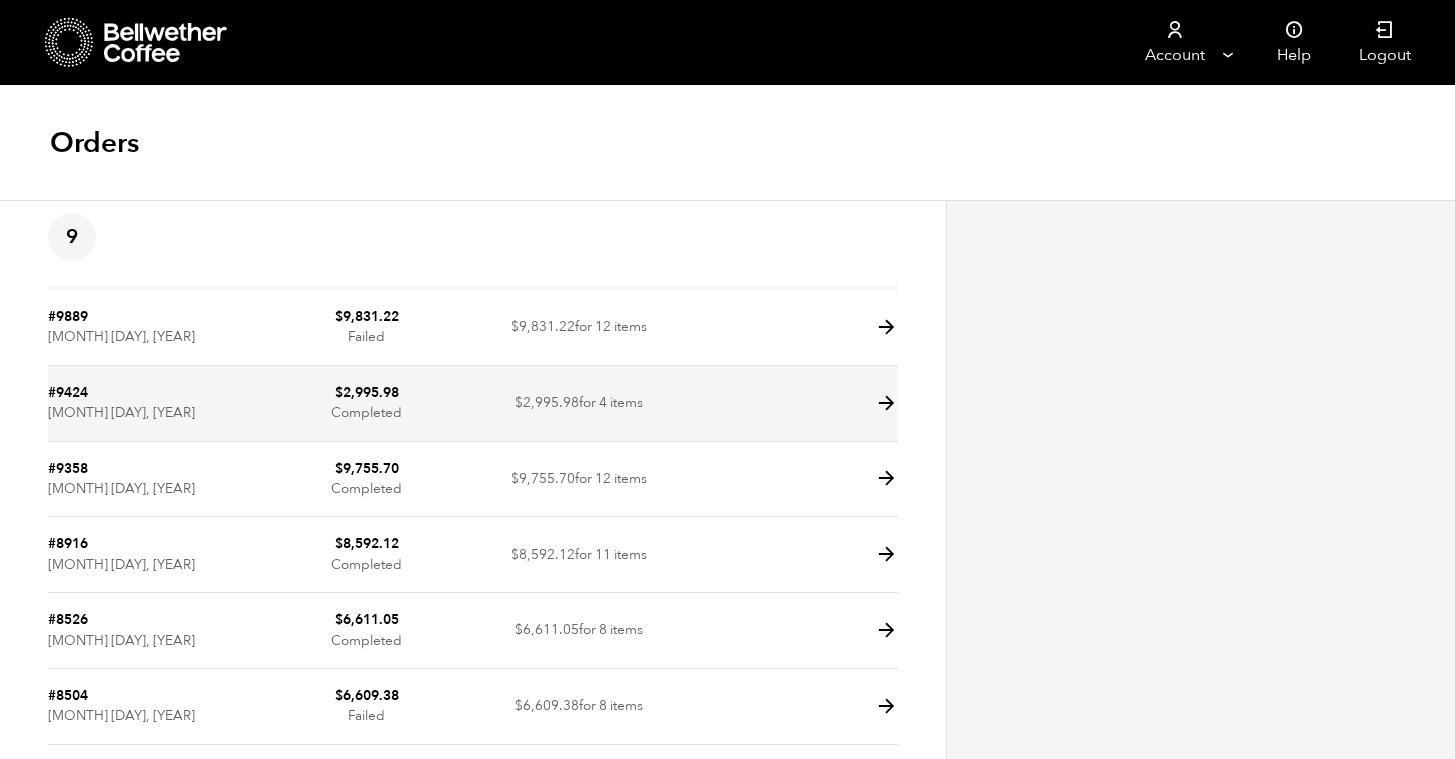 scroll, scrollTop: 0, scrollLeft: 0, axis: both 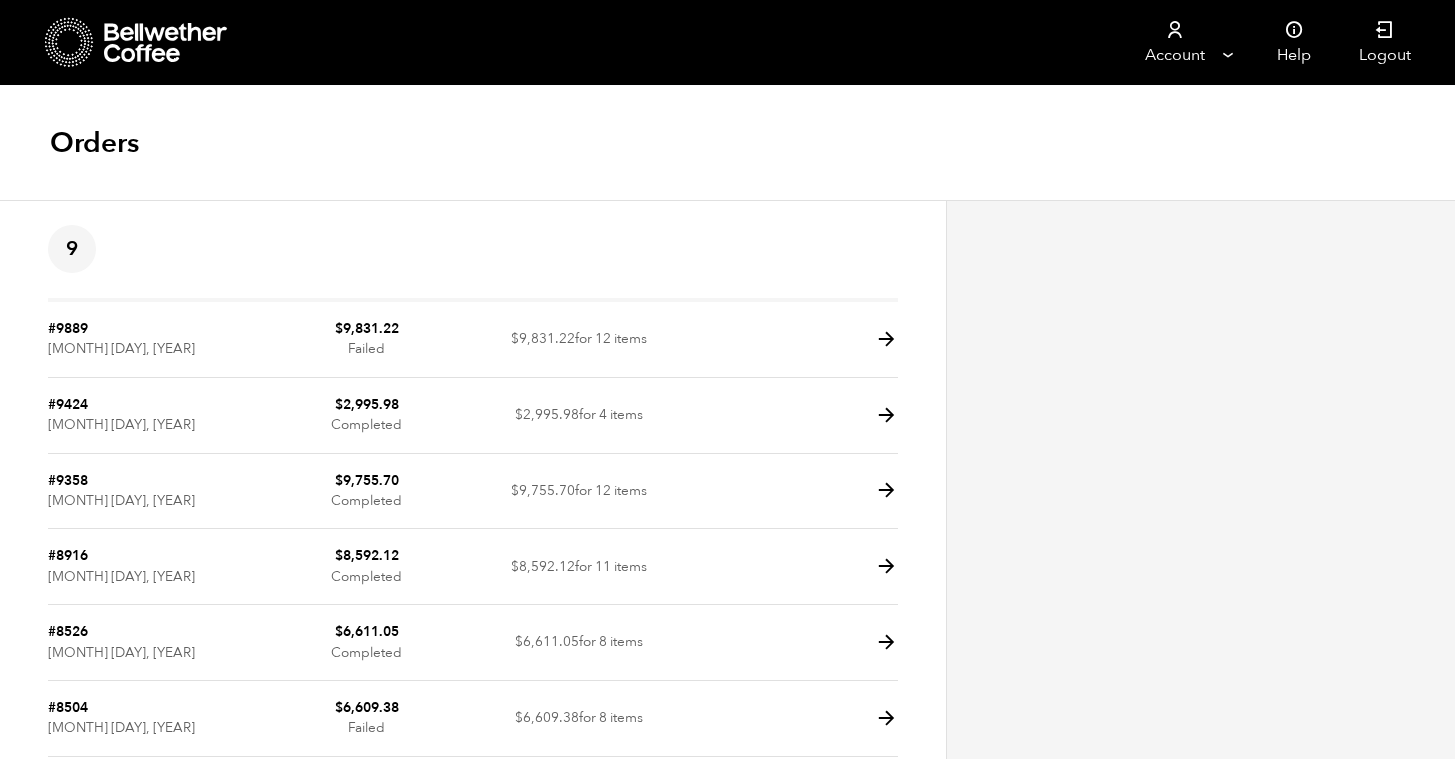 click at bounding box center [137, 42] 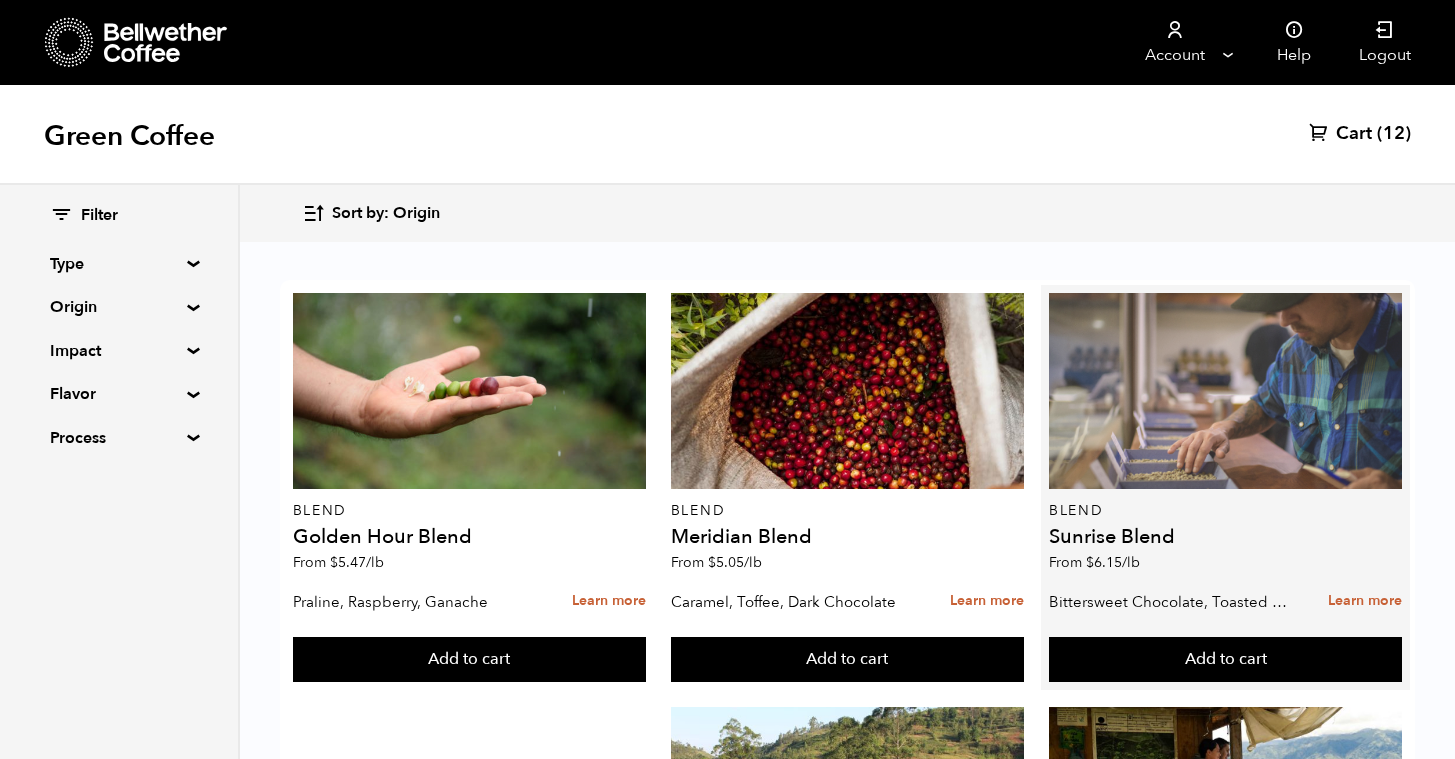 scroll, scrollTop: 2888, scrollLeft: 0, axis: vertical 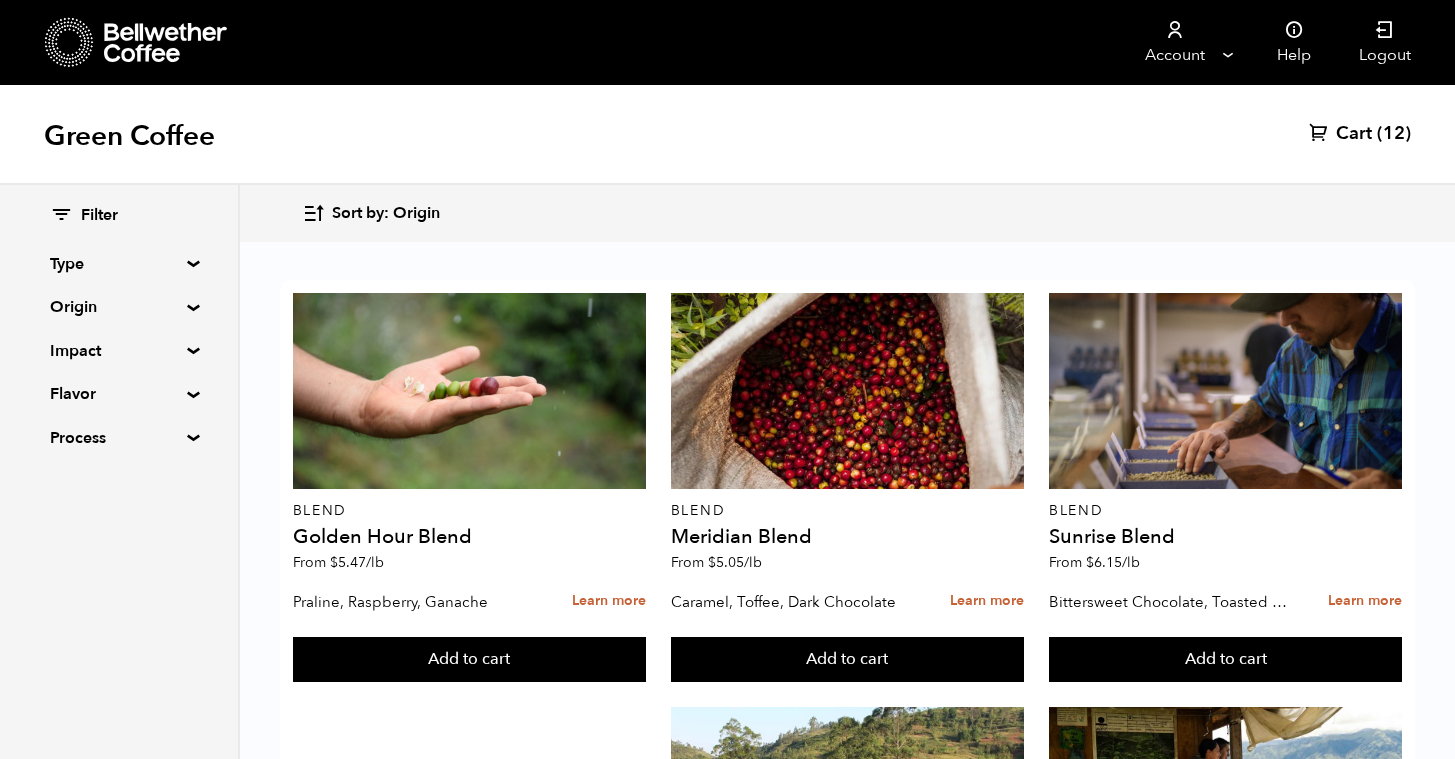 click on "Cart   (12)" at bounding box center [1360, 134] 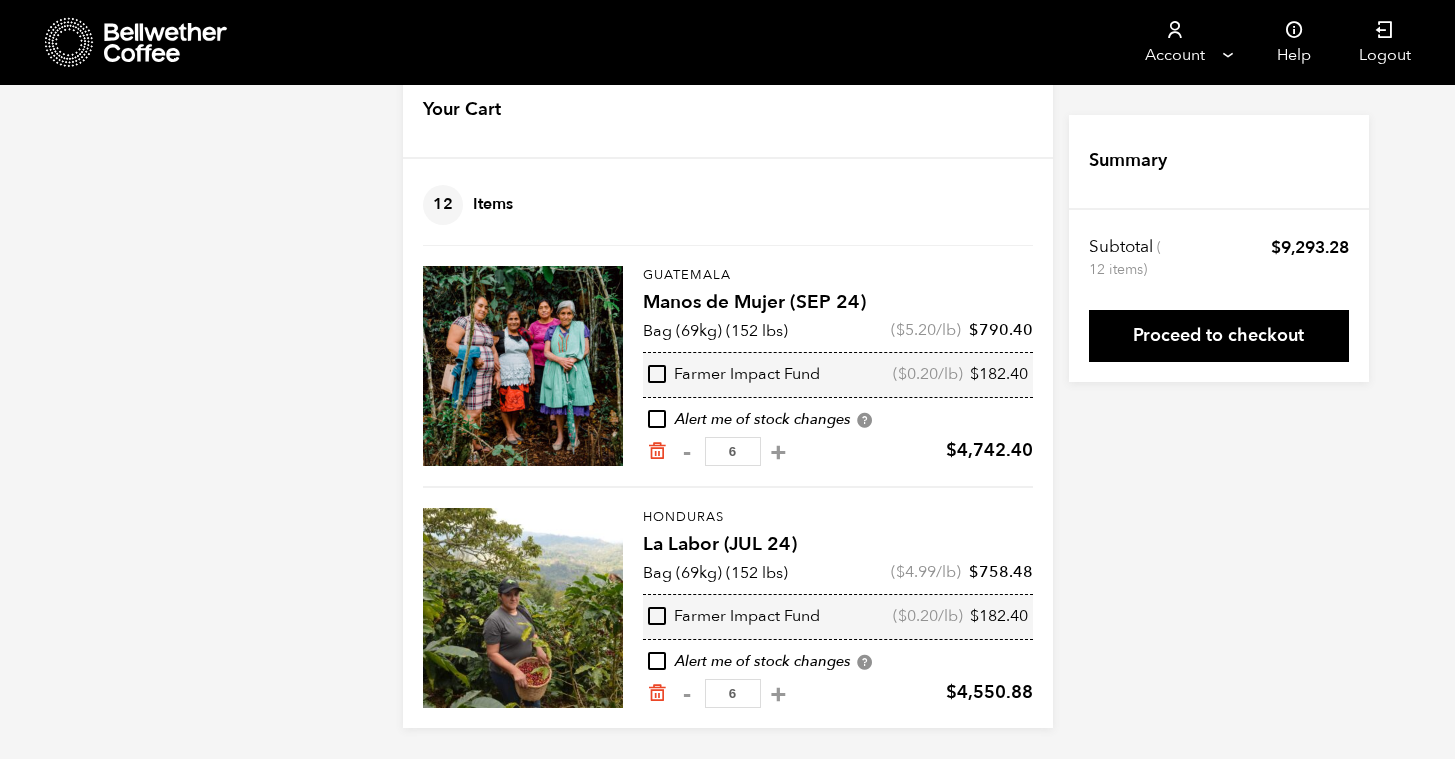 scroll, scrollTop: 0, scrollLeft: 0, axis: both 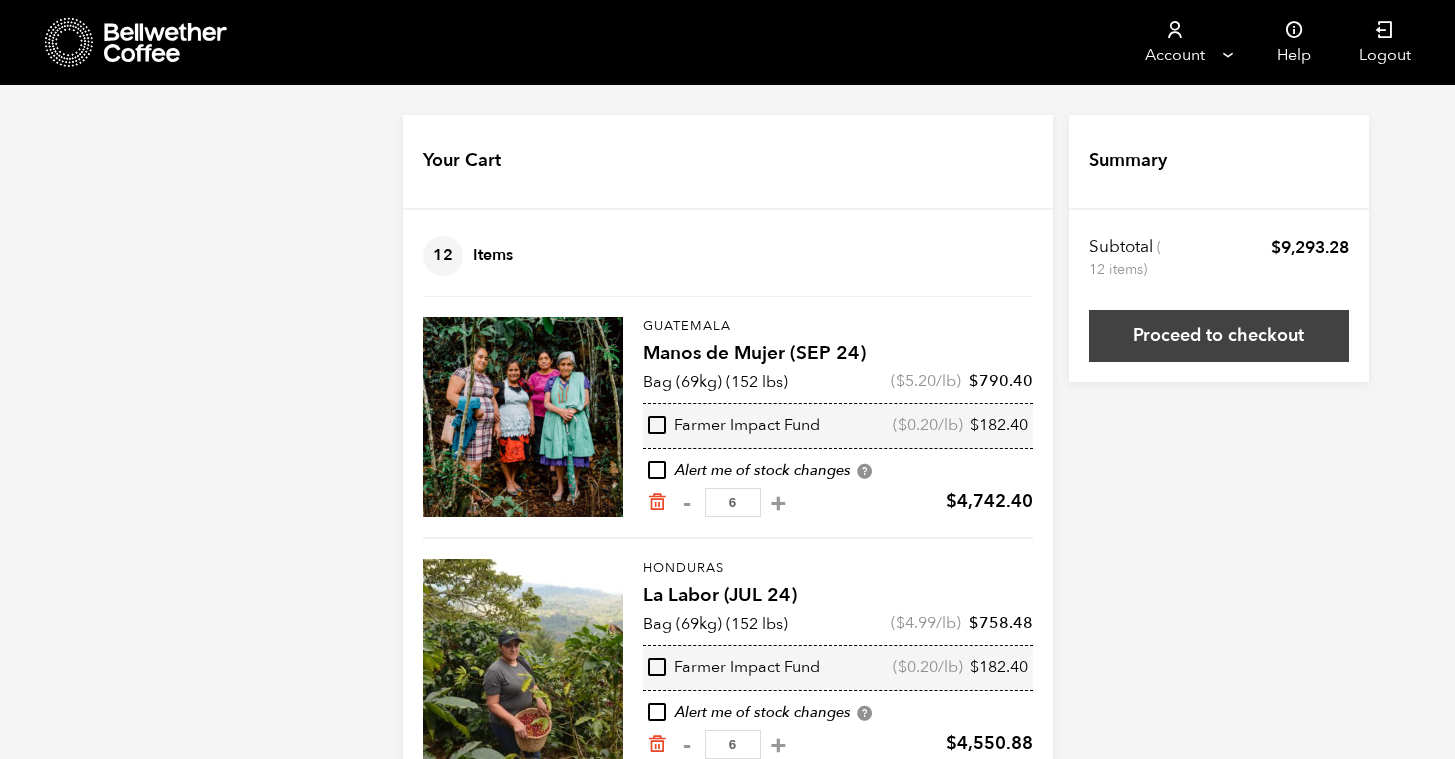 click on "Proceed to checkout" at bounding box center (1219, 336) 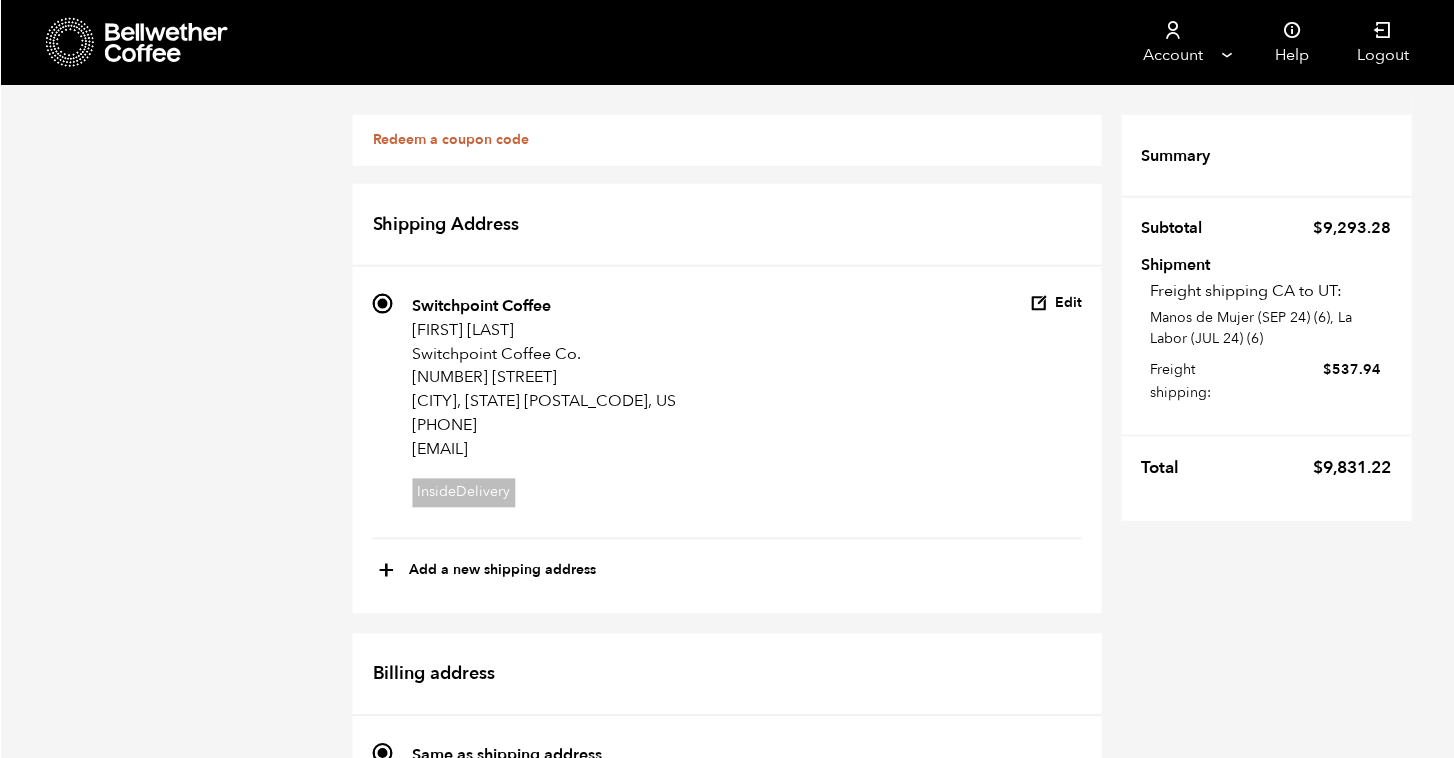 scroll, scrollTop: 1812, scrollLeft: 0, axis: vertical 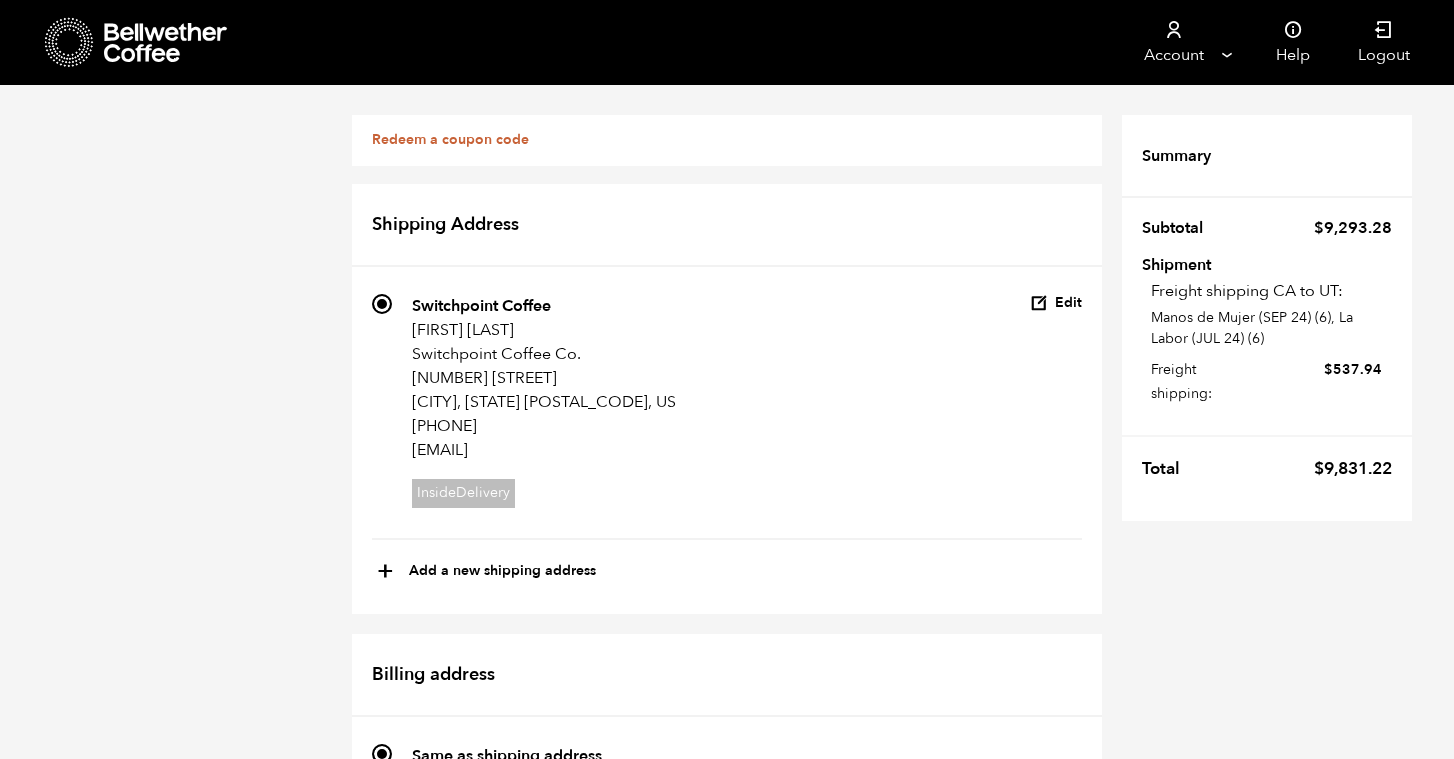 click on "Place order" at bounding box center (1040, 2522) 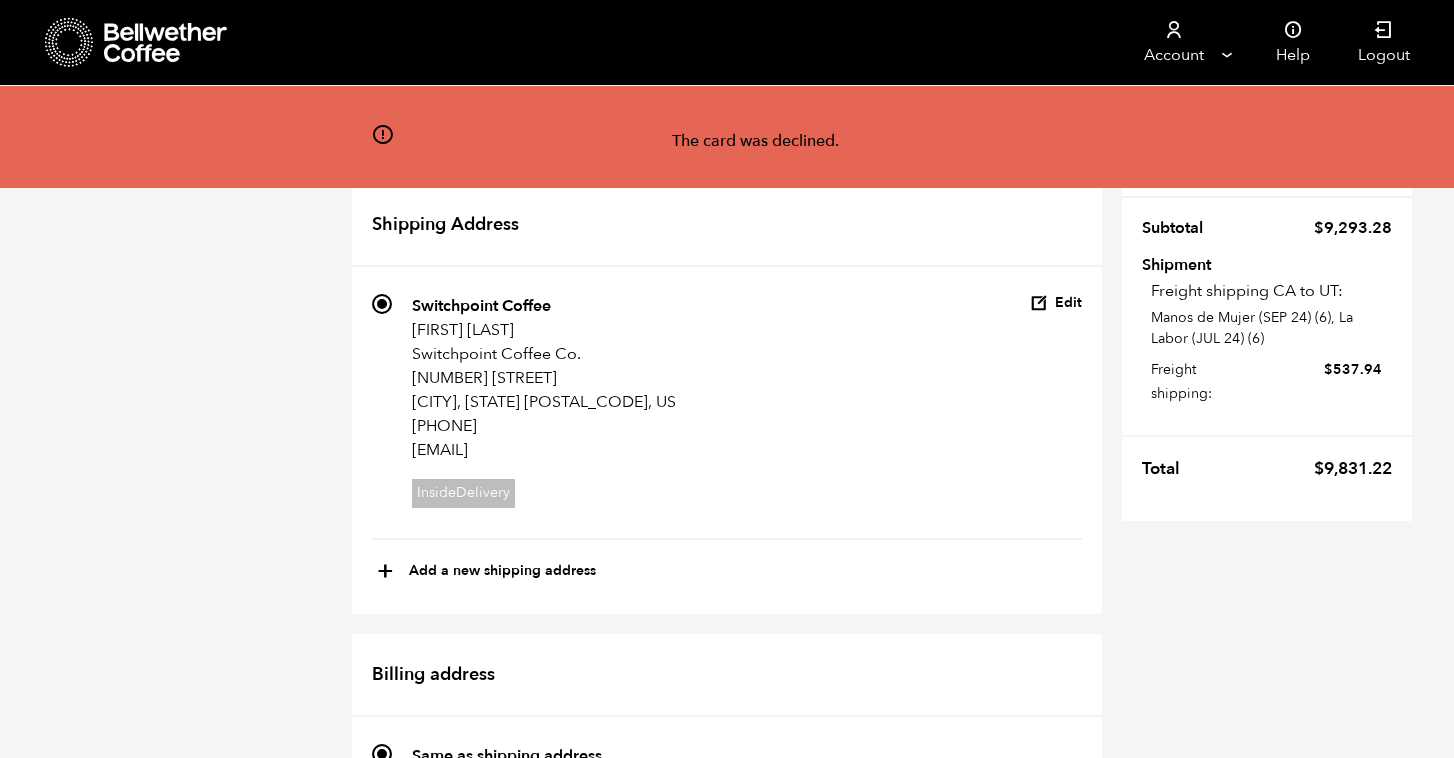 scroll, scrollTop: 751, scrollLeft: 0, axis: vertical 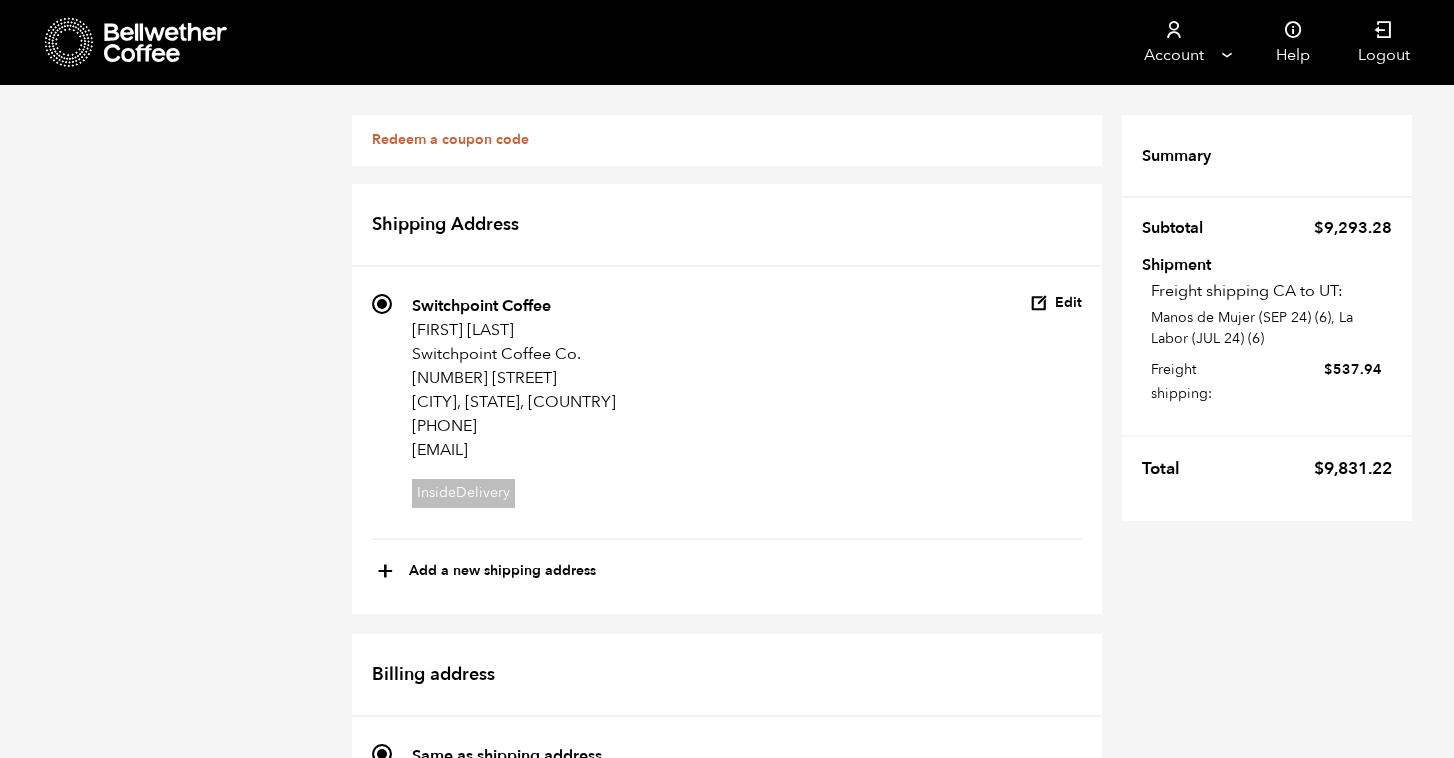 click at bounding box center [166, 43] 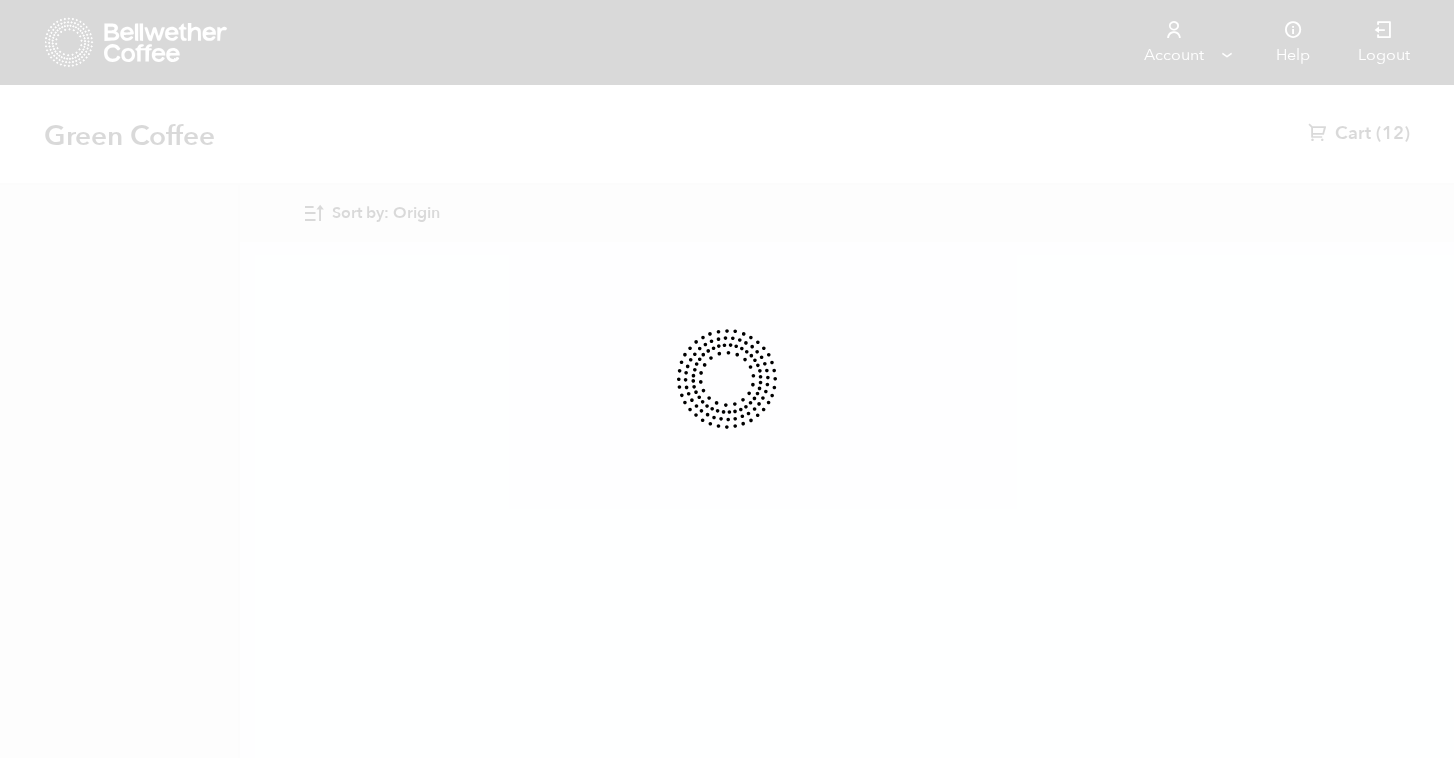 scroll, scrollTop: 0, scrollLeft: 0, axis: both 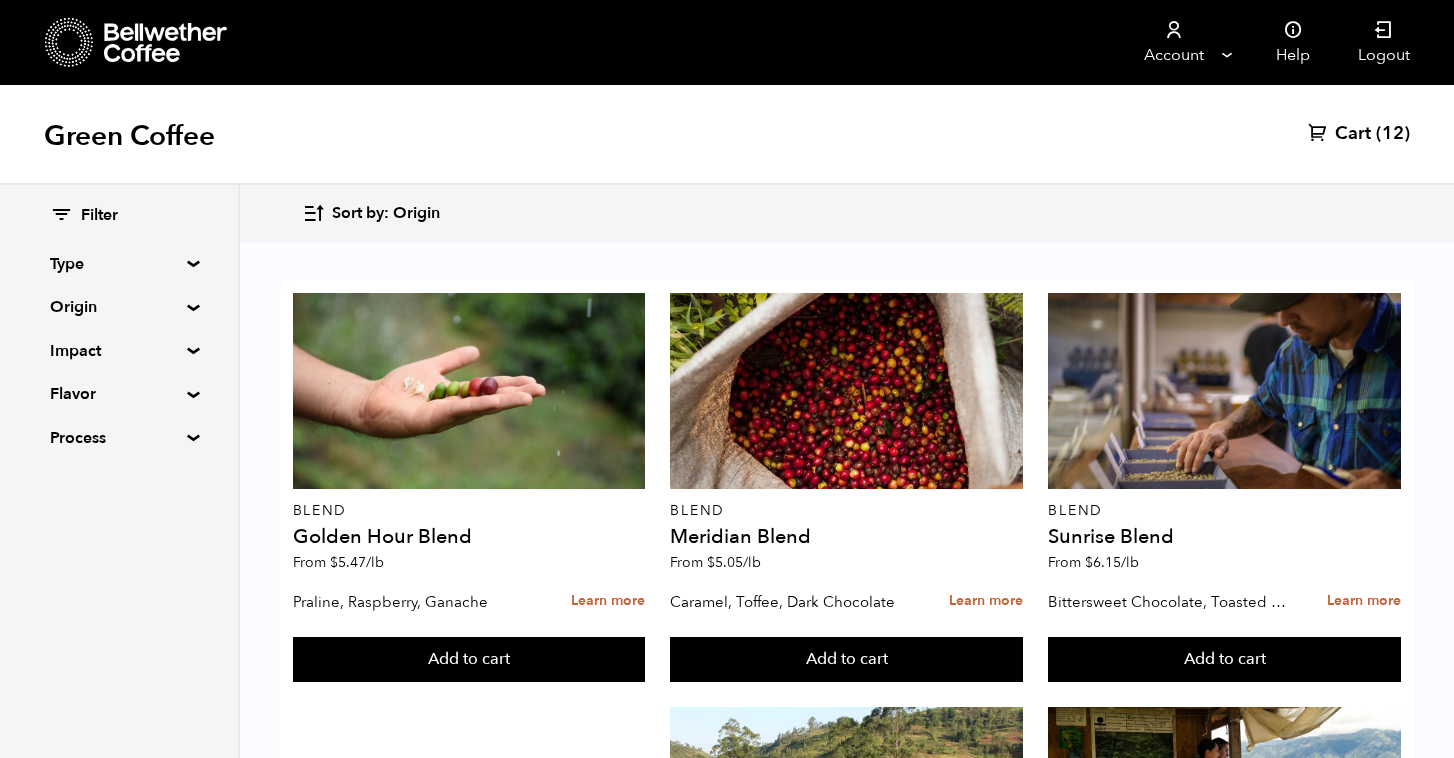 click on "(12)" at bounding box center [1393, 134] 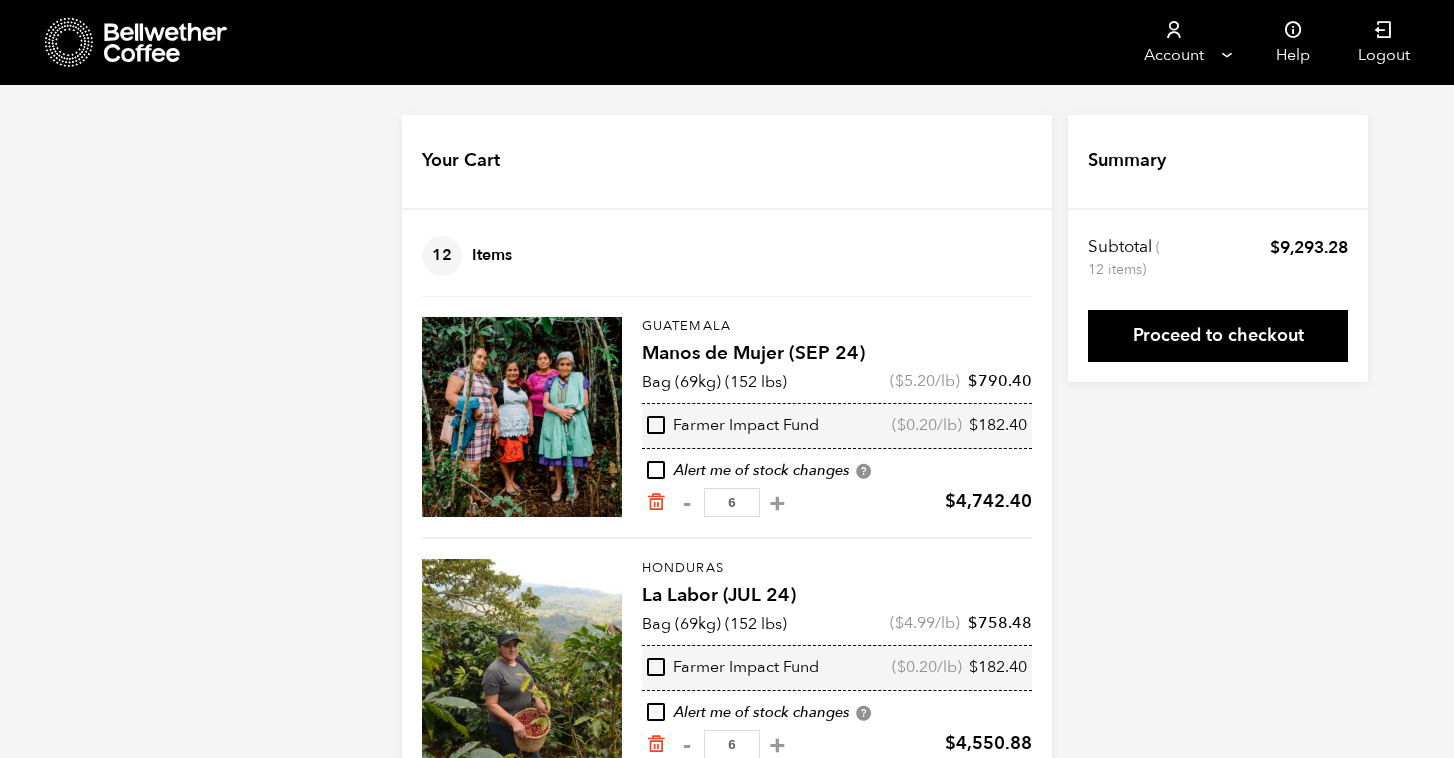 scroll, scrollTop: 52, scrollLeft: 0, axis: vertical 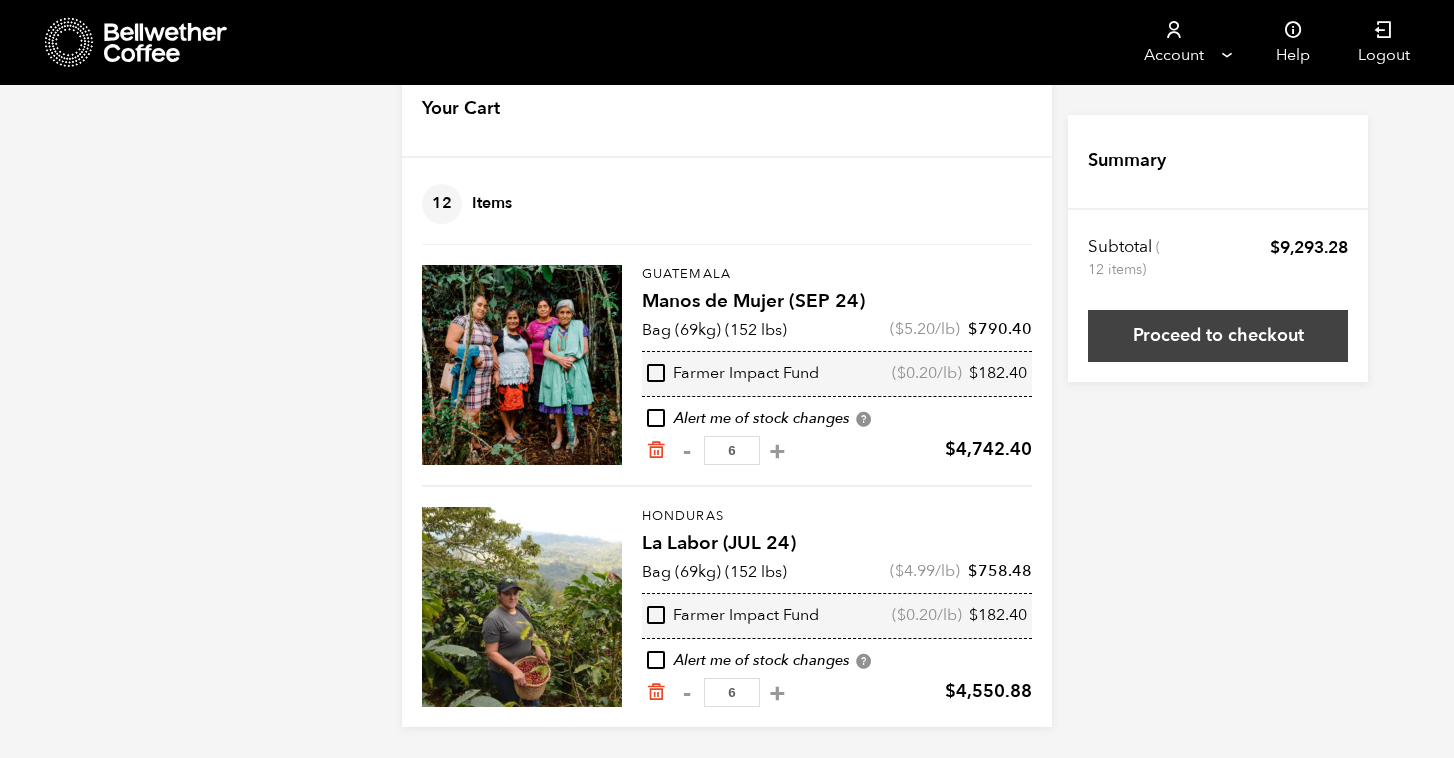 click on "Proceed to checkout" at bounding box center [1218, 336] 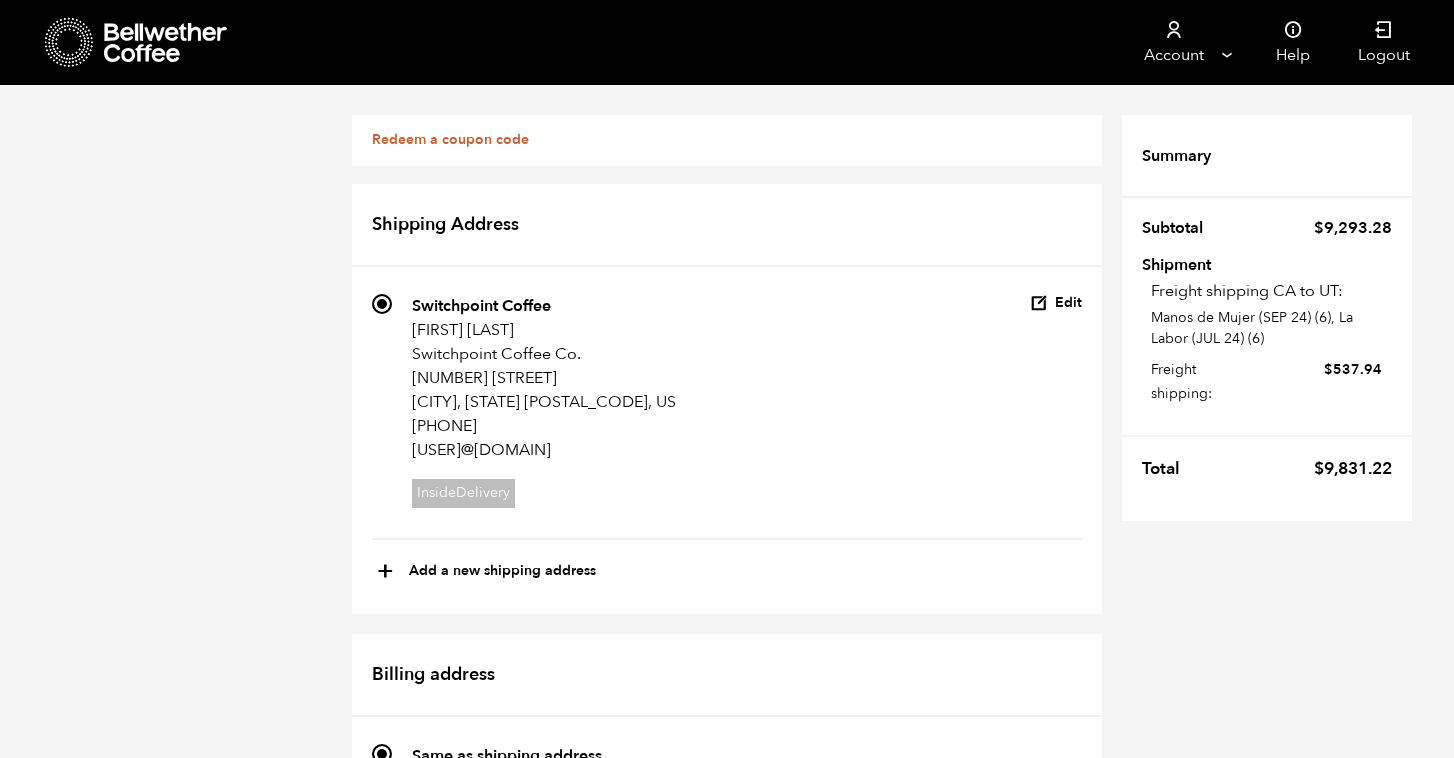 scroll, scrollTop: 1278, scrollLeft: 0, axis: vertical 